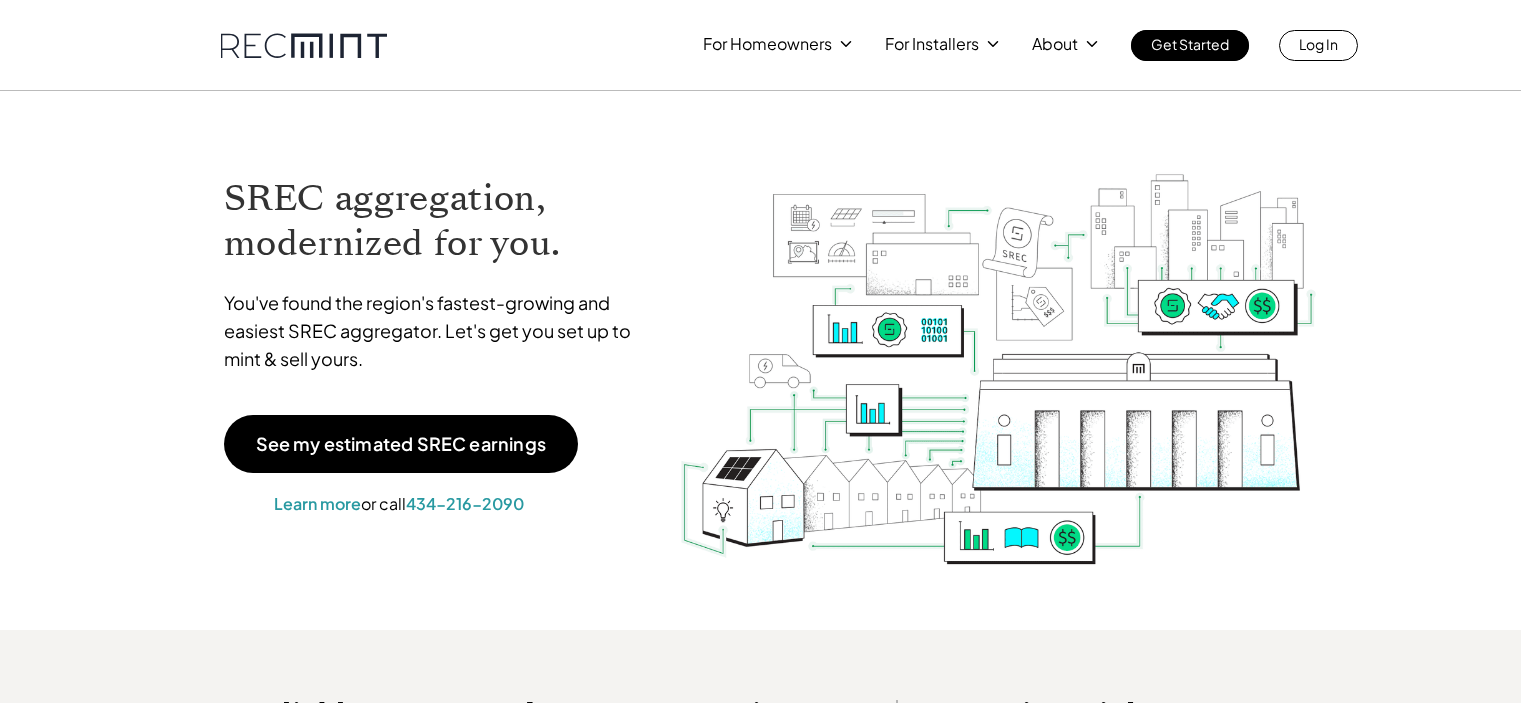 scroll, scrollTop: 0, scrollLeft: 0, axis: both 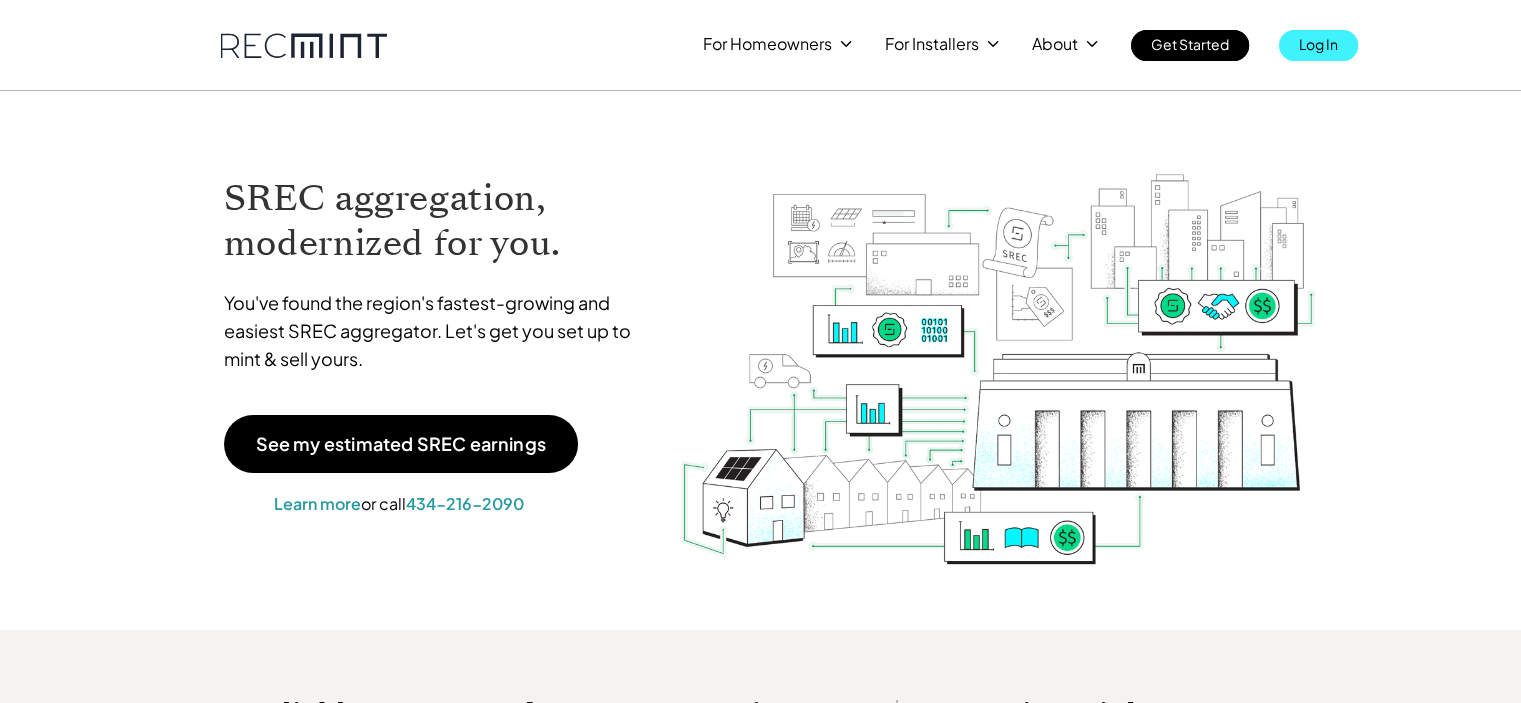 click on "Log In" at bounding box center [1318, 44] 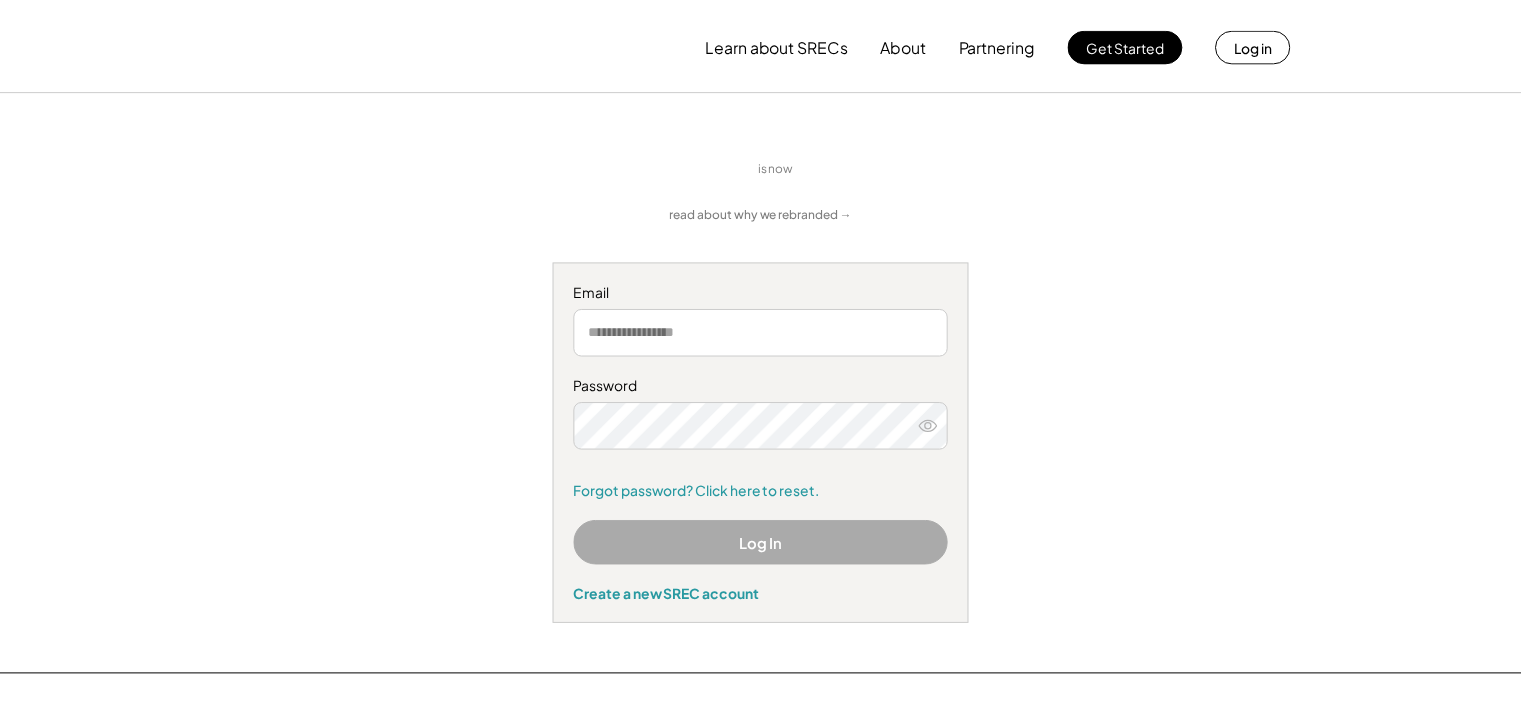 scroll, scrollTop: 0, scrollLeft: 0, axis: both 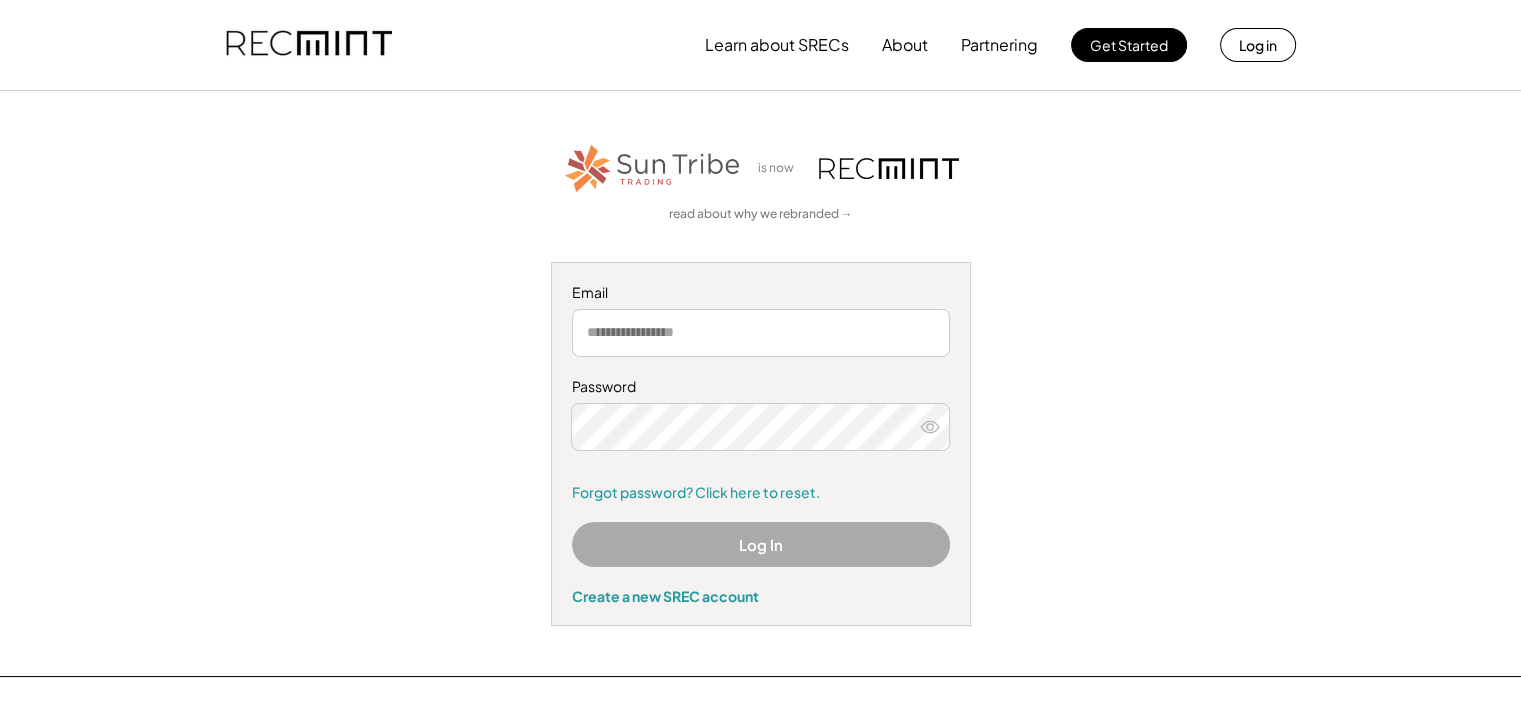 click at bounding box center (761, 333) 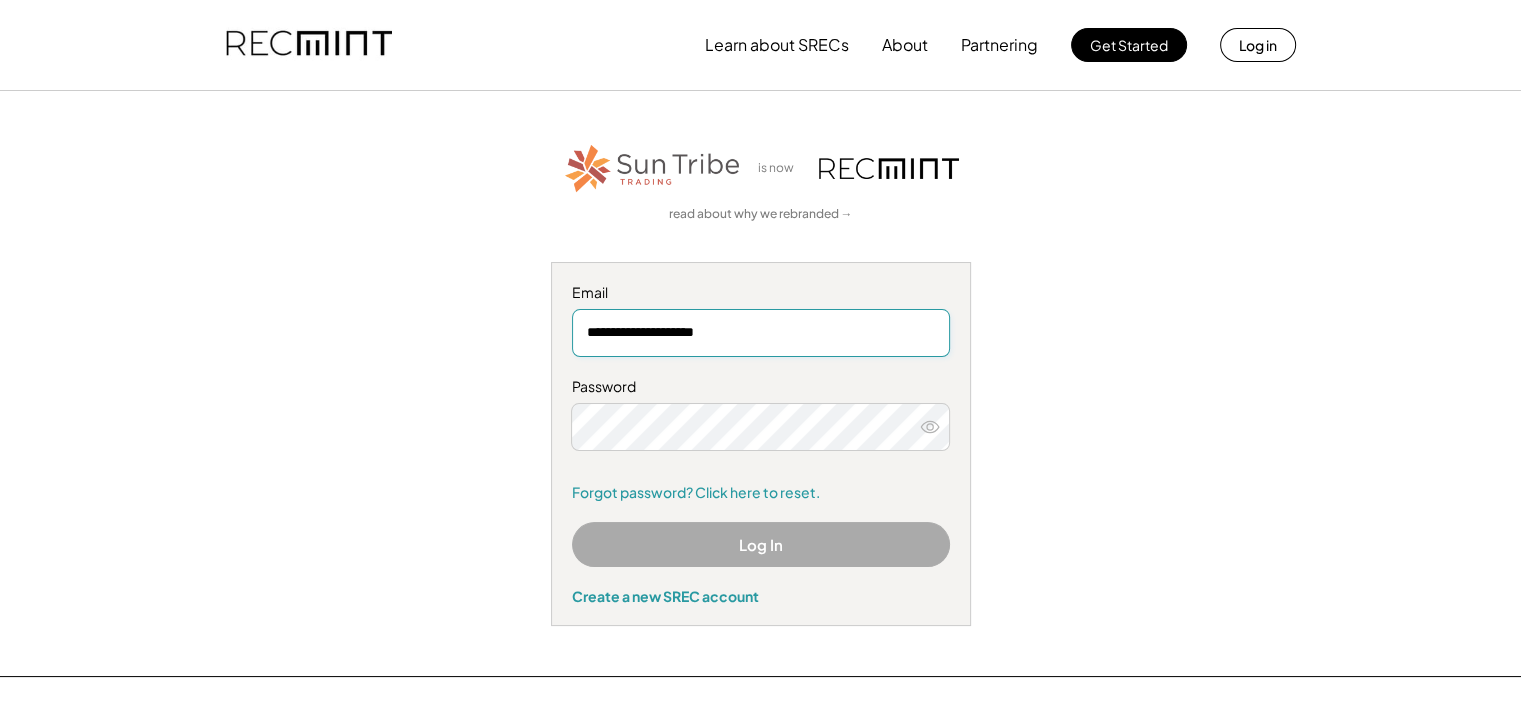 type on "**********" 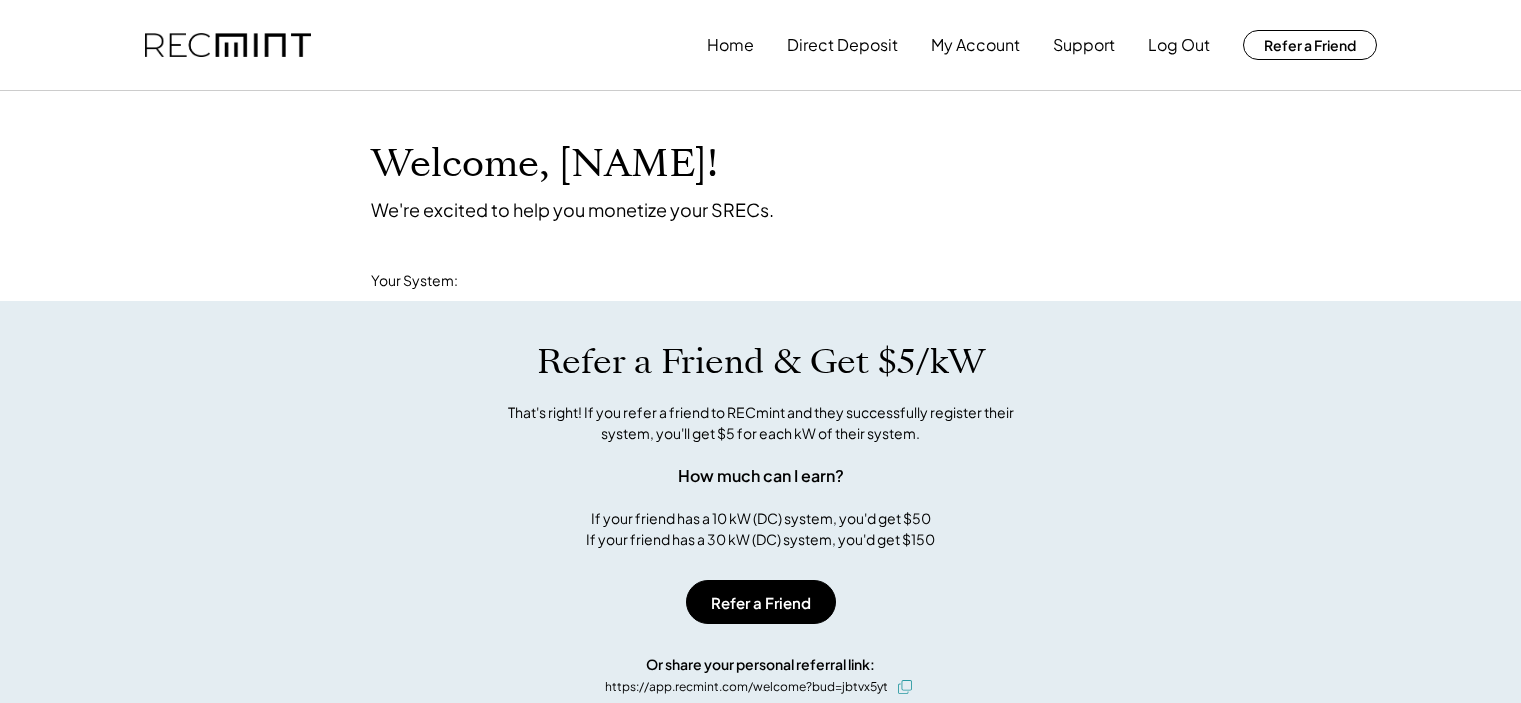 scroll, scrollTop: 0, scrollLeft: 0, axis: both 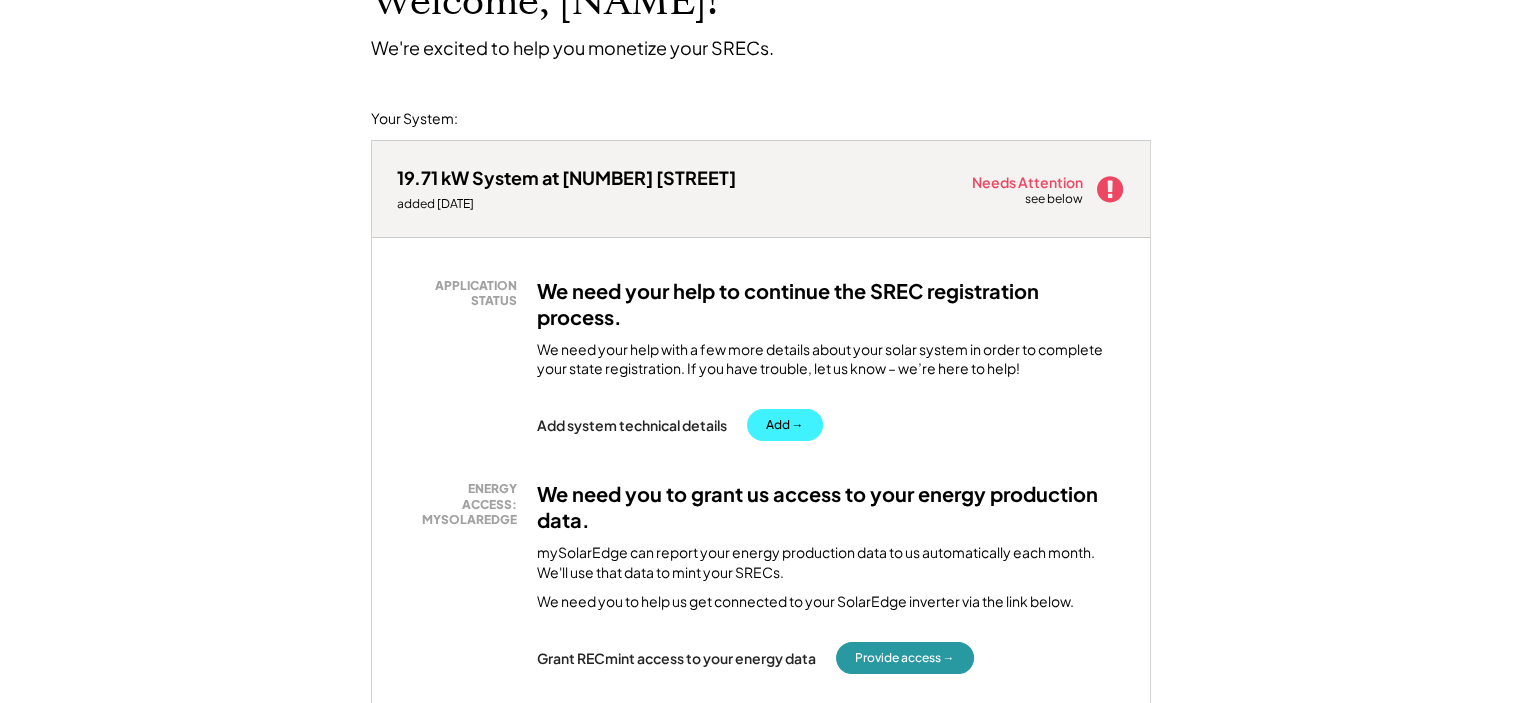 click on "Add →" at bounding box center (785, 425) 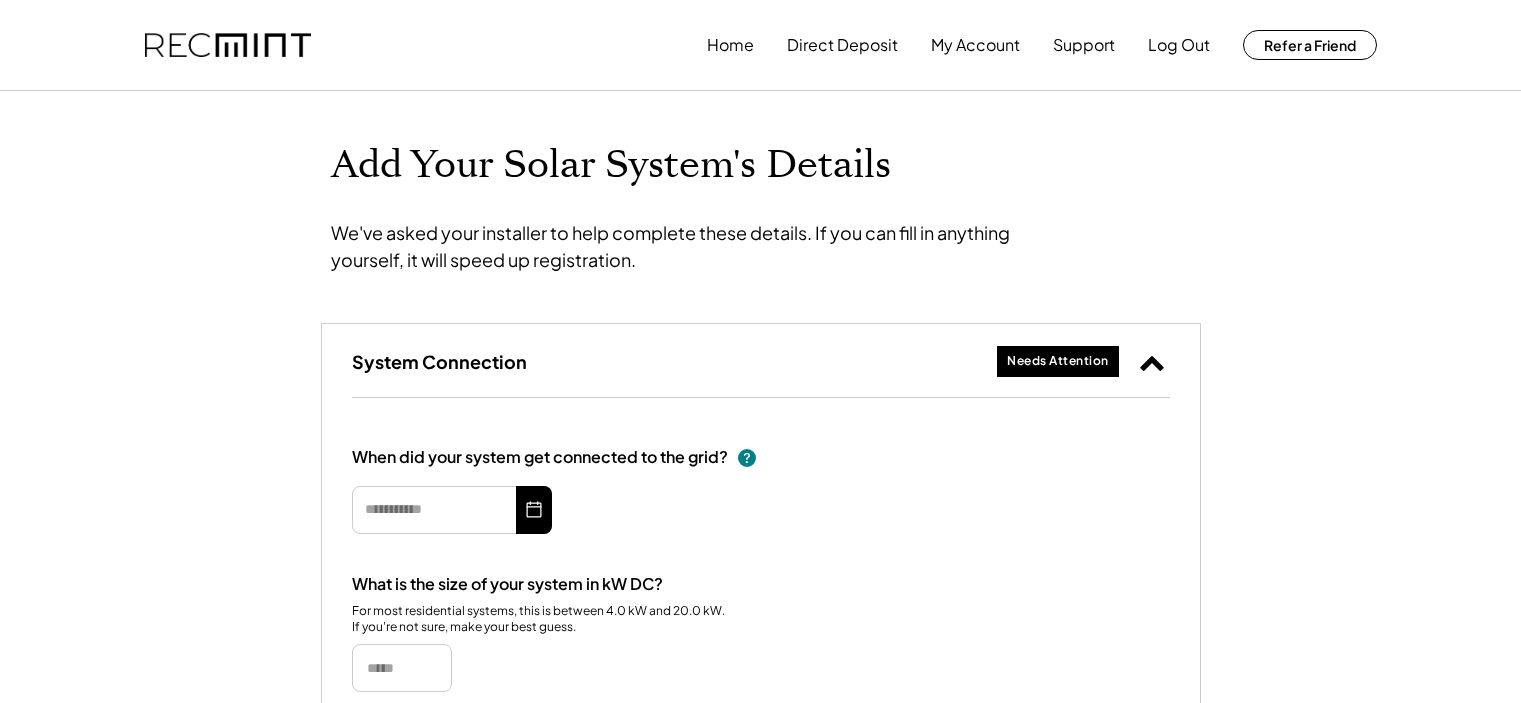 scroll, scrollTop: 0, scrollLeft: 0, axis: both 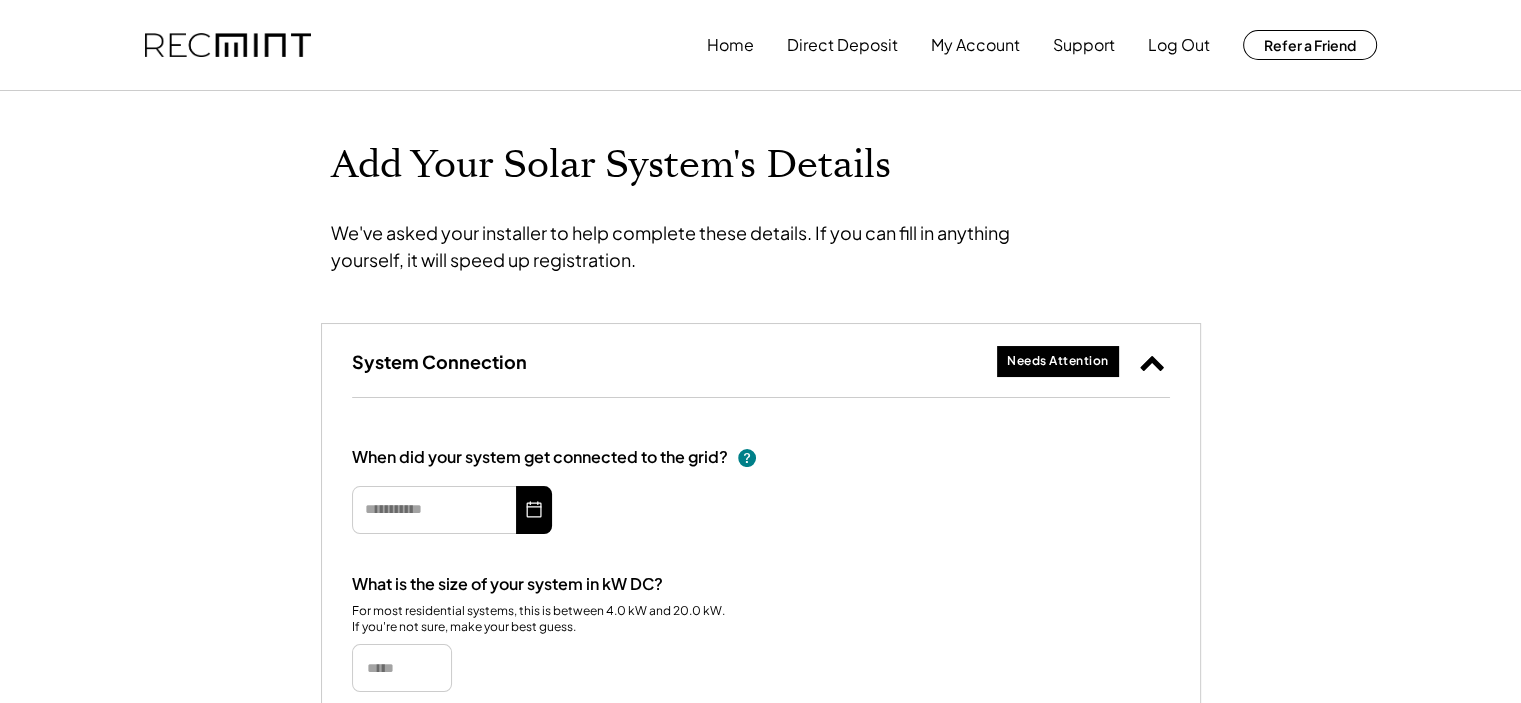 type on "**********" 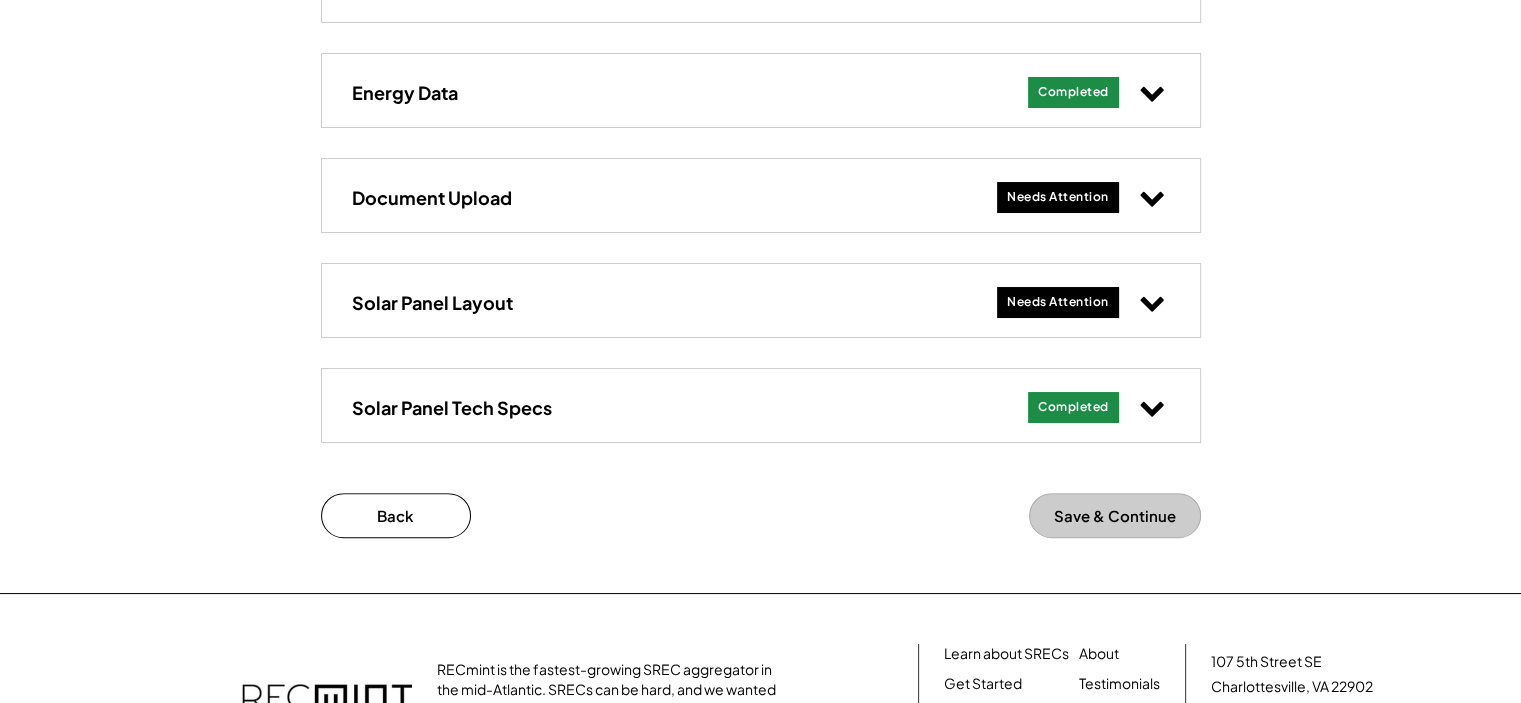 scroll, scrollTop: 956, scrollLeft: 0, axis: vertical 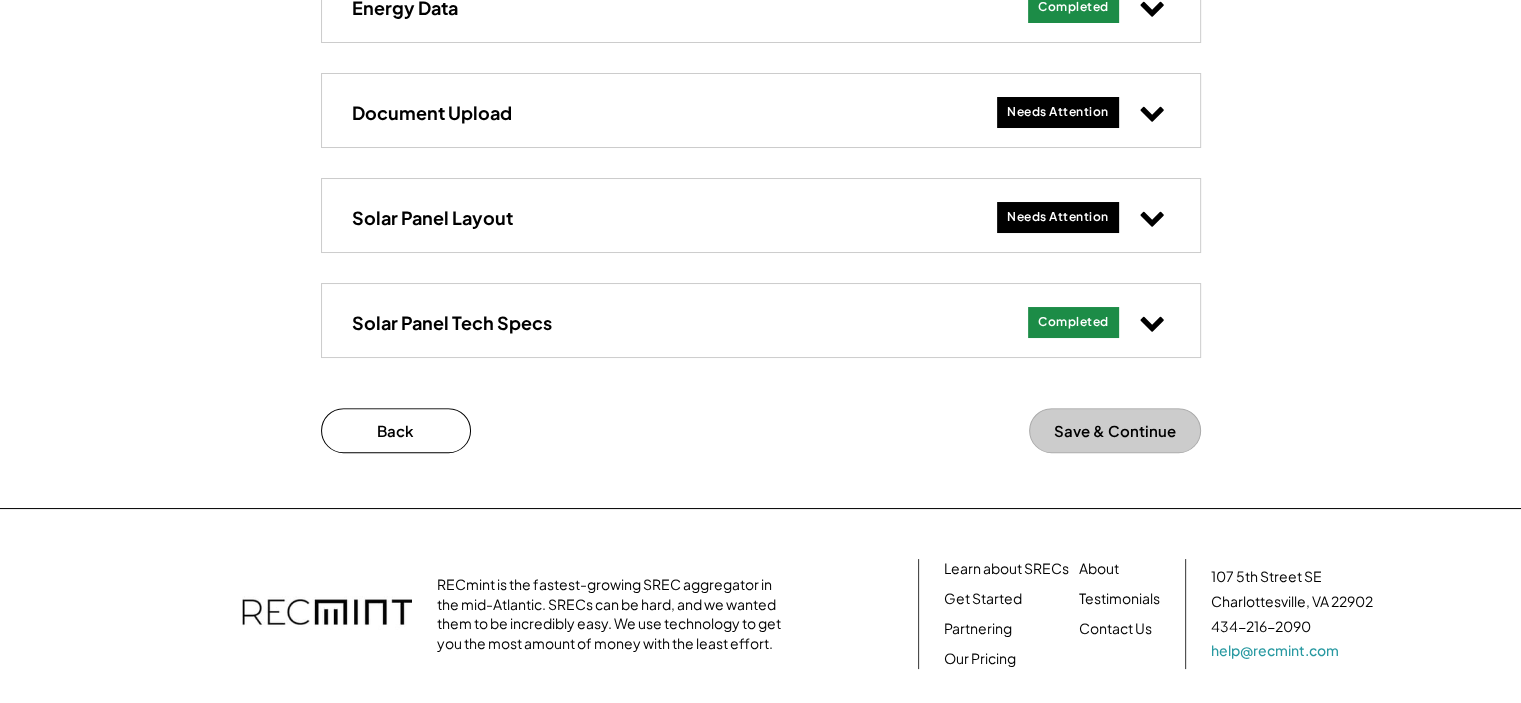 click on "Needs Attention" at bounding box center [1058, 112] 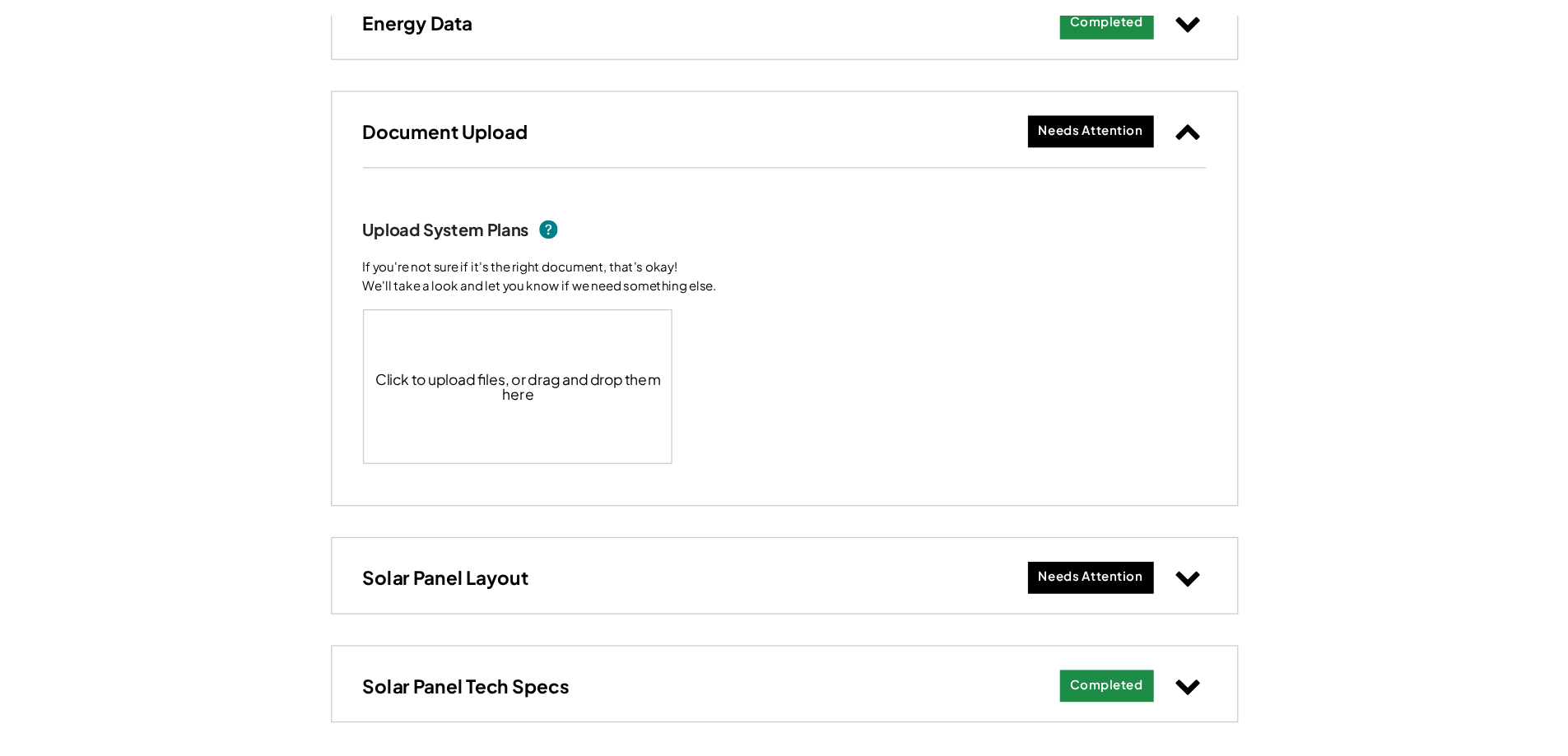 scroll, scrollTop: 787, scrollLeft: 0, axis: vertical 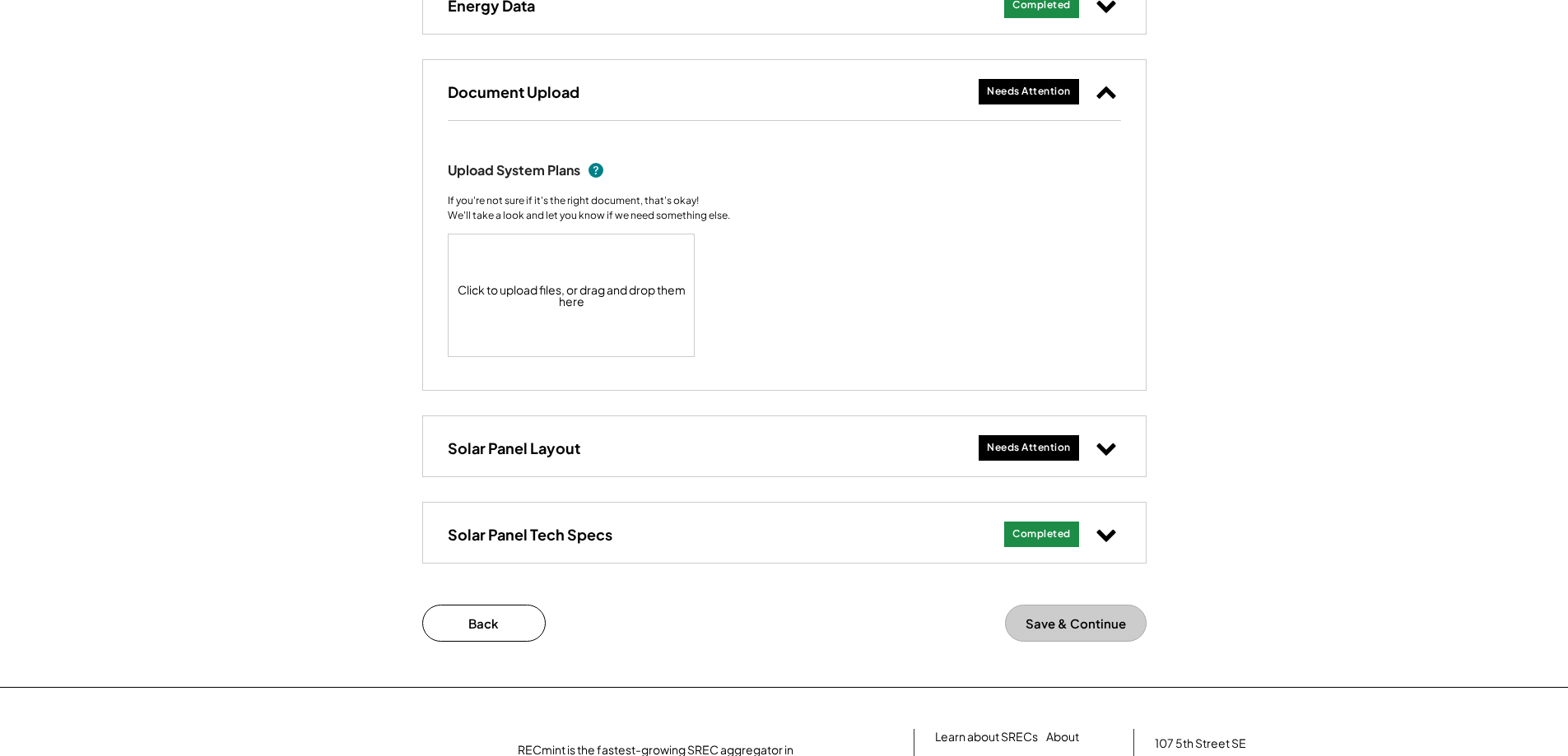 click 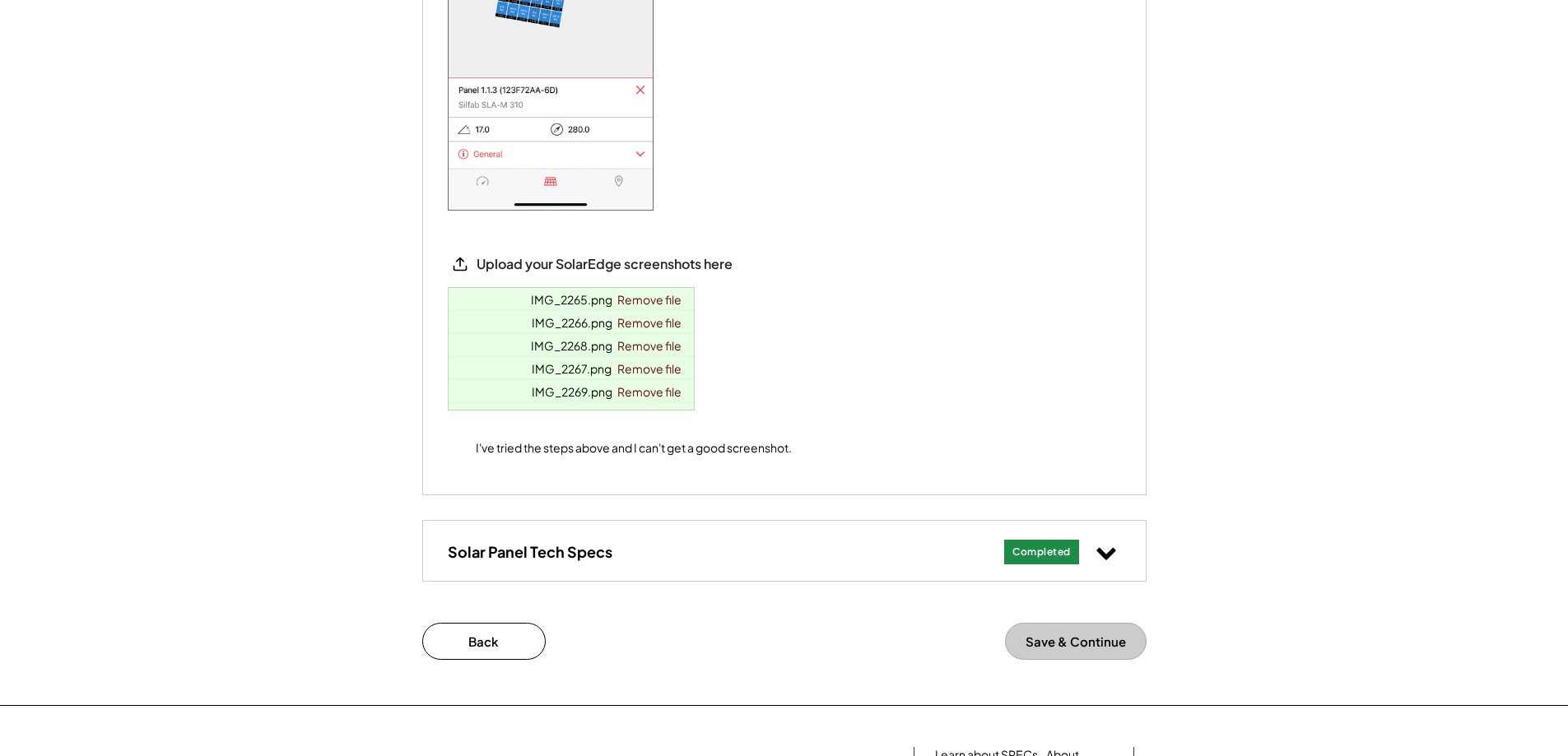 scroll, scrollTop: 1862, scrollLeft: 0, axis: vertical 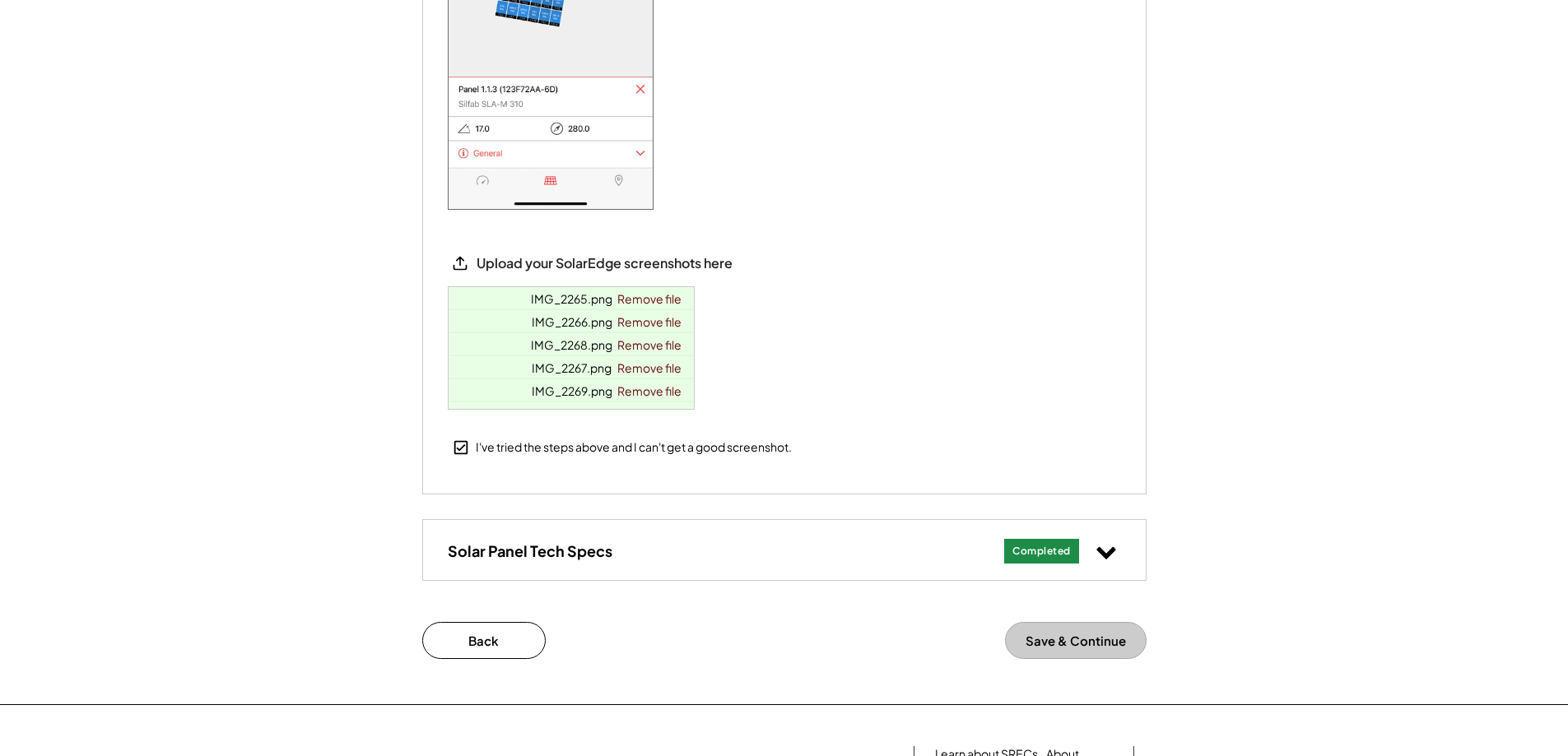 click 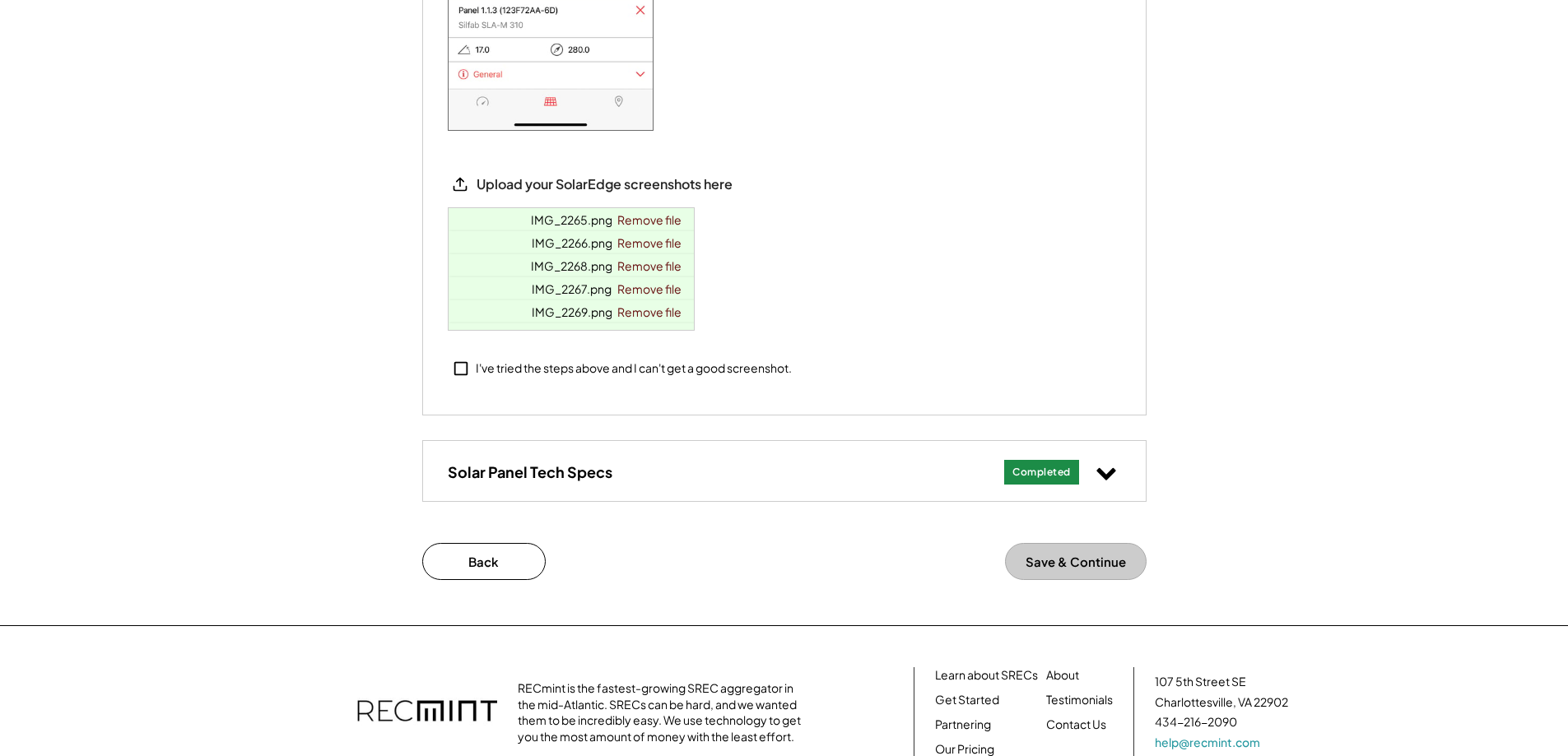 scroll, scrollTop: 1942, scrollLeft: 0, axis: vertical 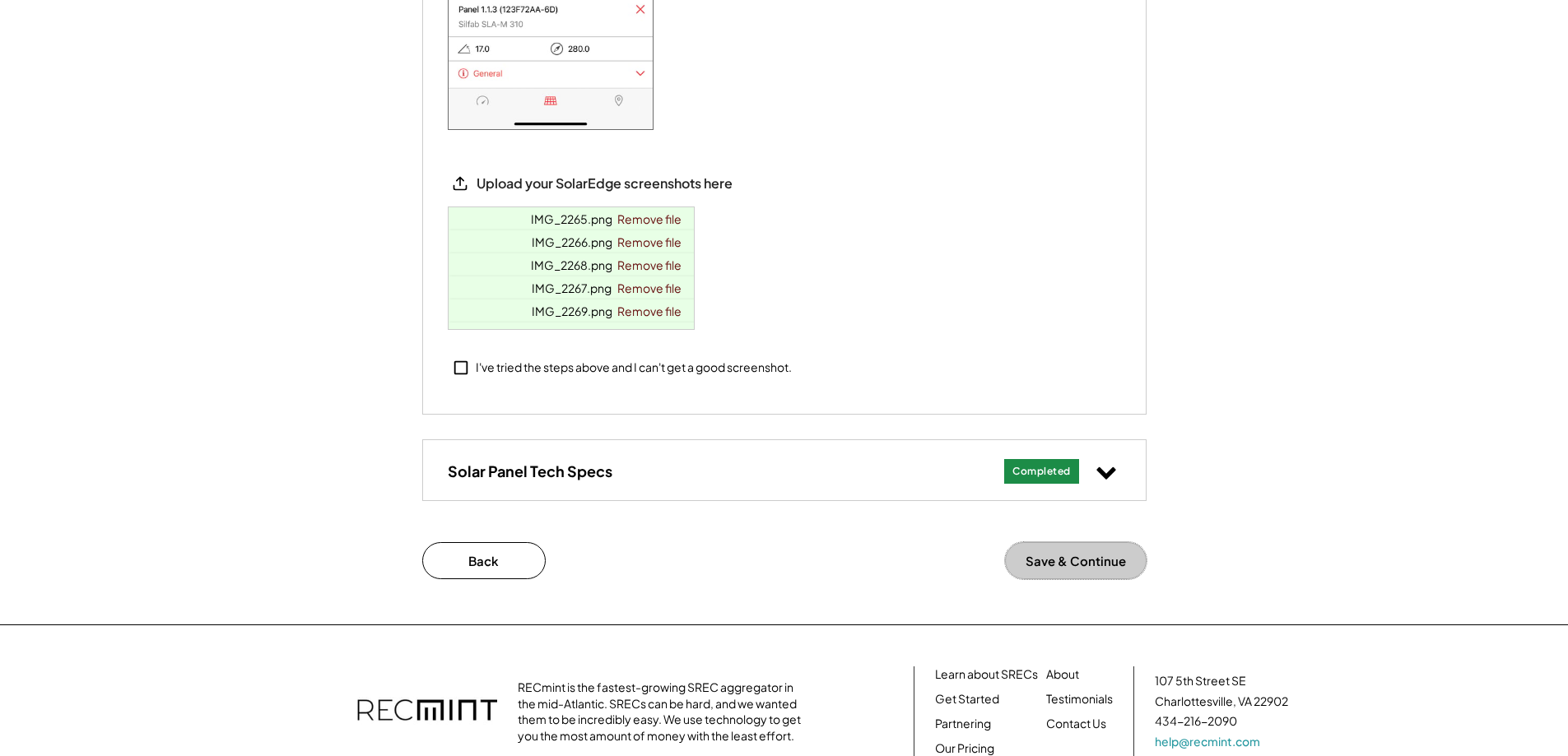 click on "Save & Continue" at bounding box center [1076, 560] 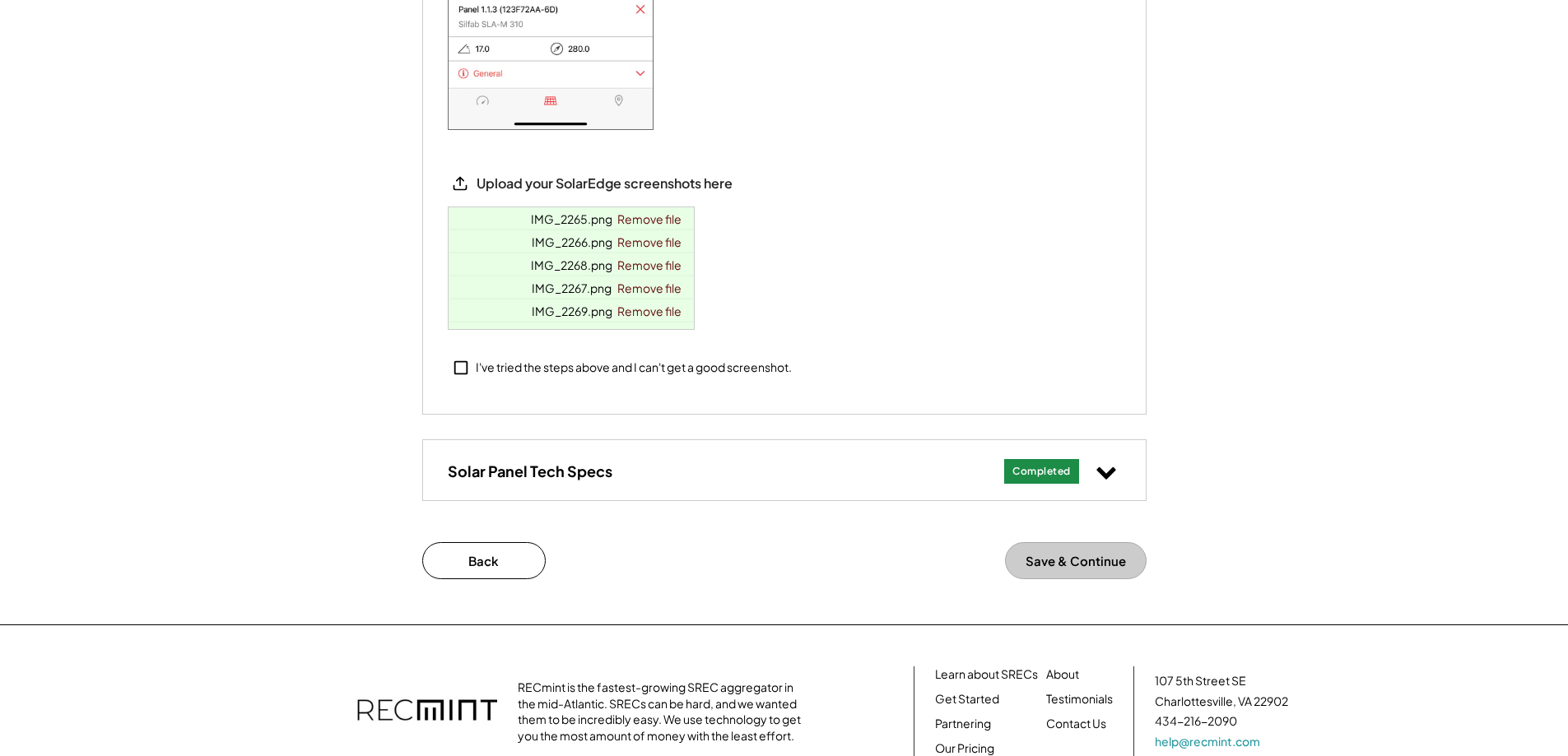 click 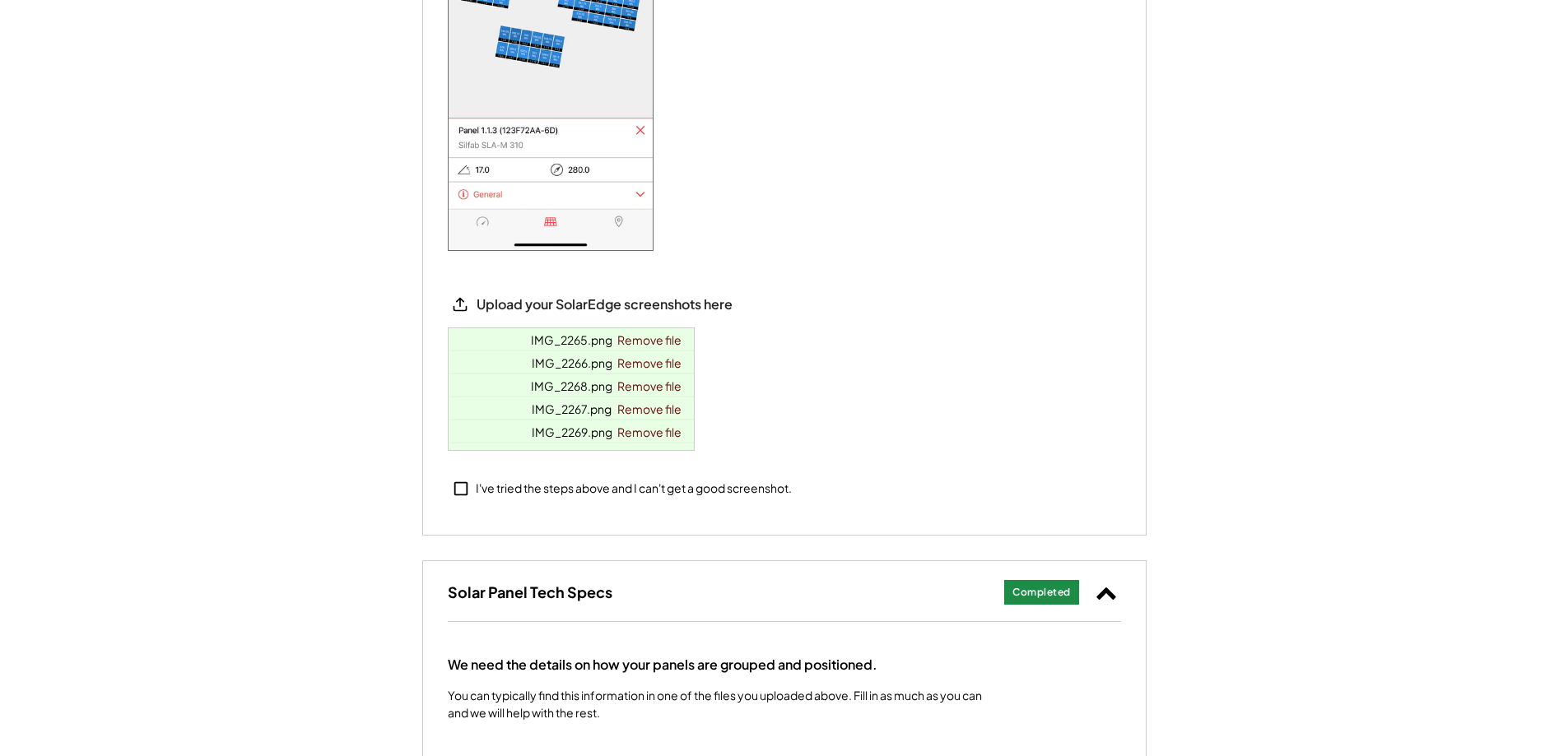 scroll, scrollTop: 1824, scrollLeft: 0, axis: vertical 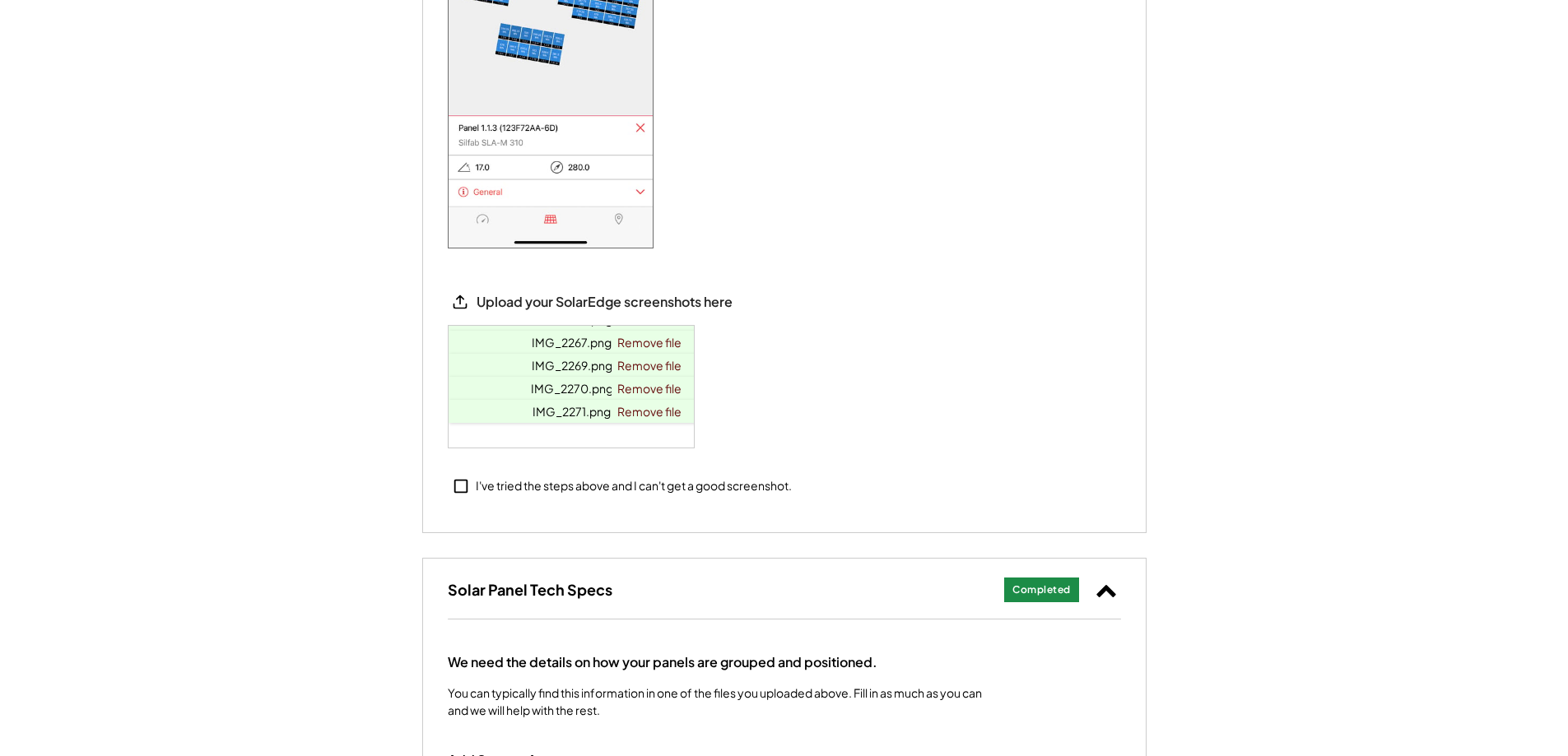 click on "IMG_2271.png" at bounding box center (571, 411) 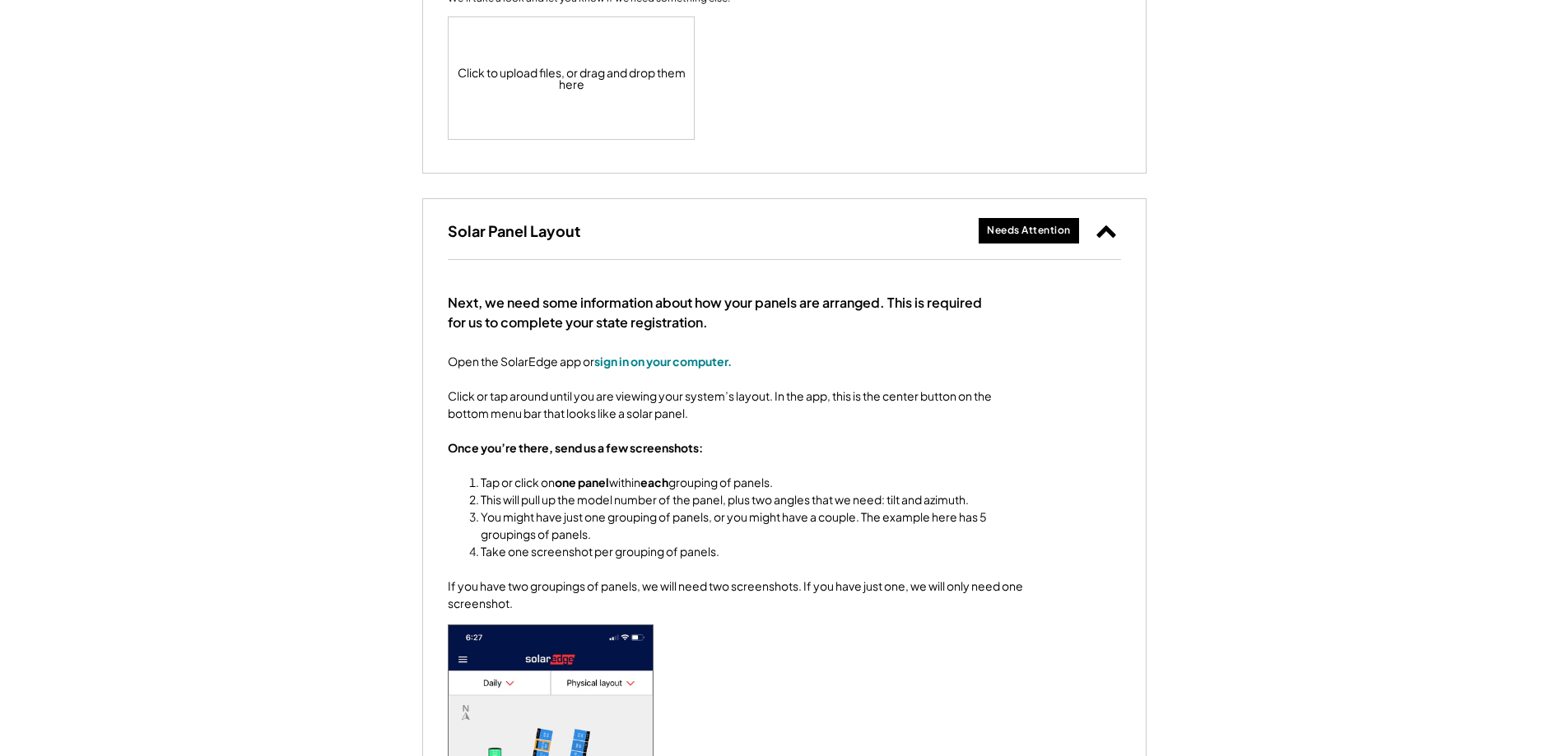 scroll, scrollTop: 1004, scrollLeft: 0, axis: vertical 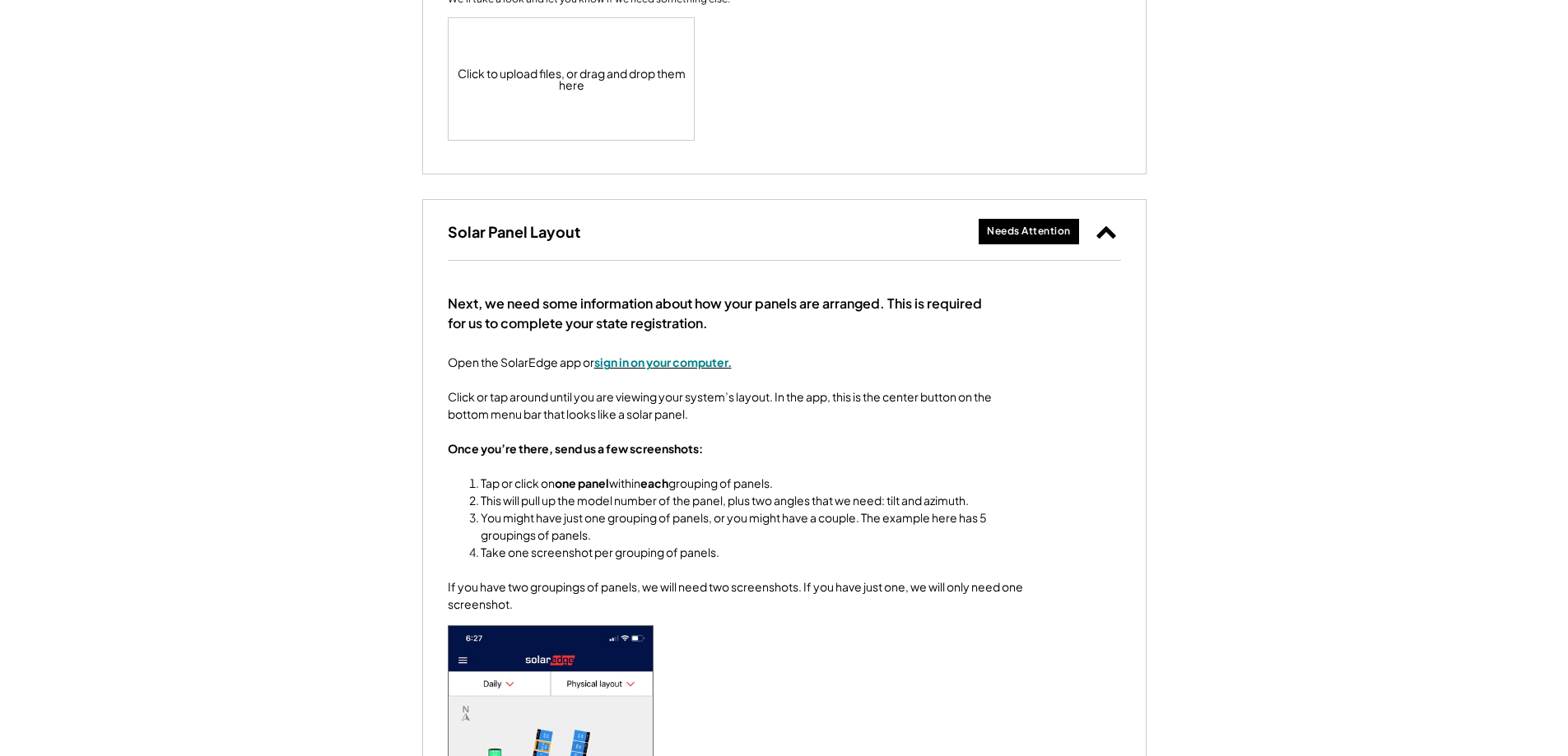 click on "sign in on your computer." at bounding box center [663, 362] 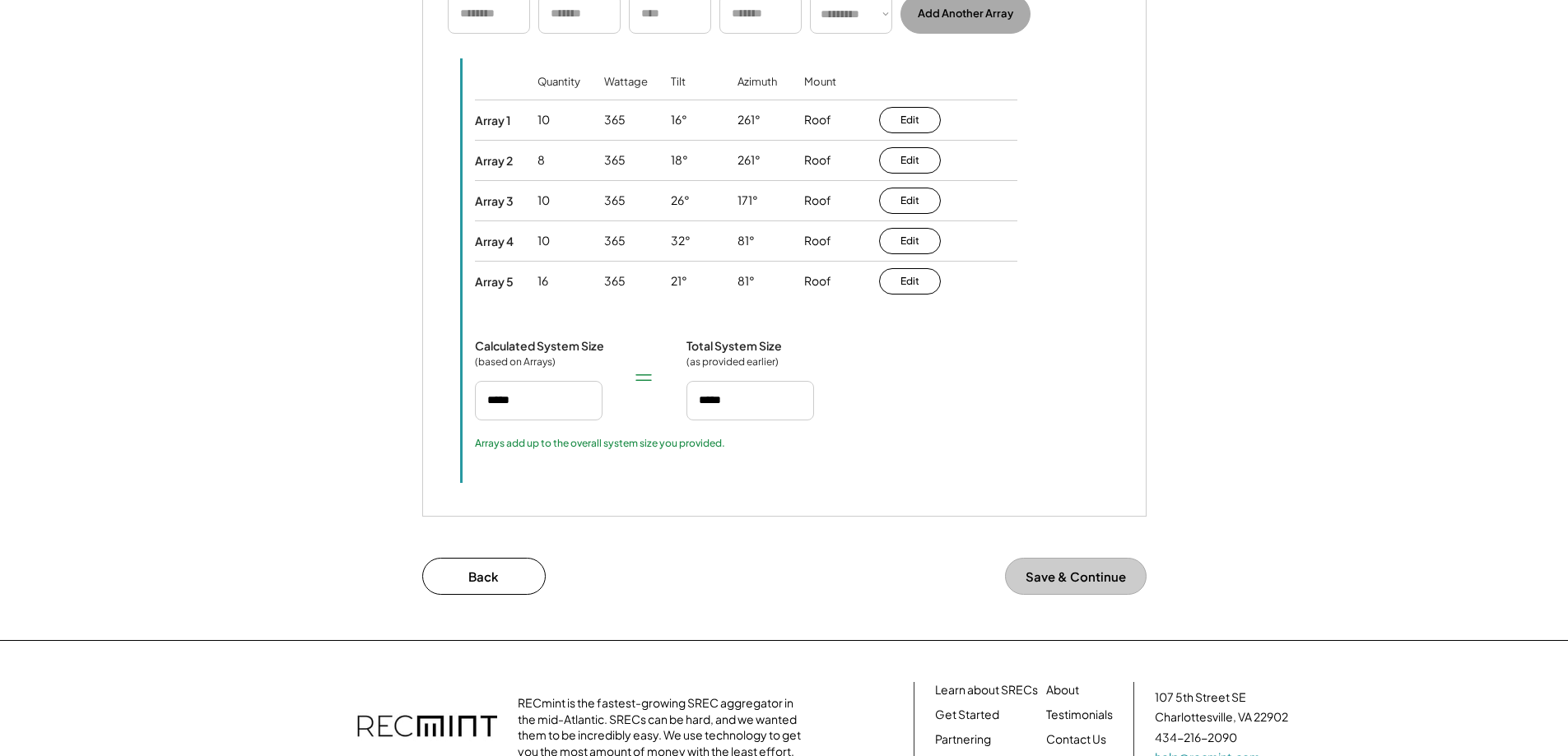 scroll, scrollTop: 2632, scrollLeft: 0, axis: vertical 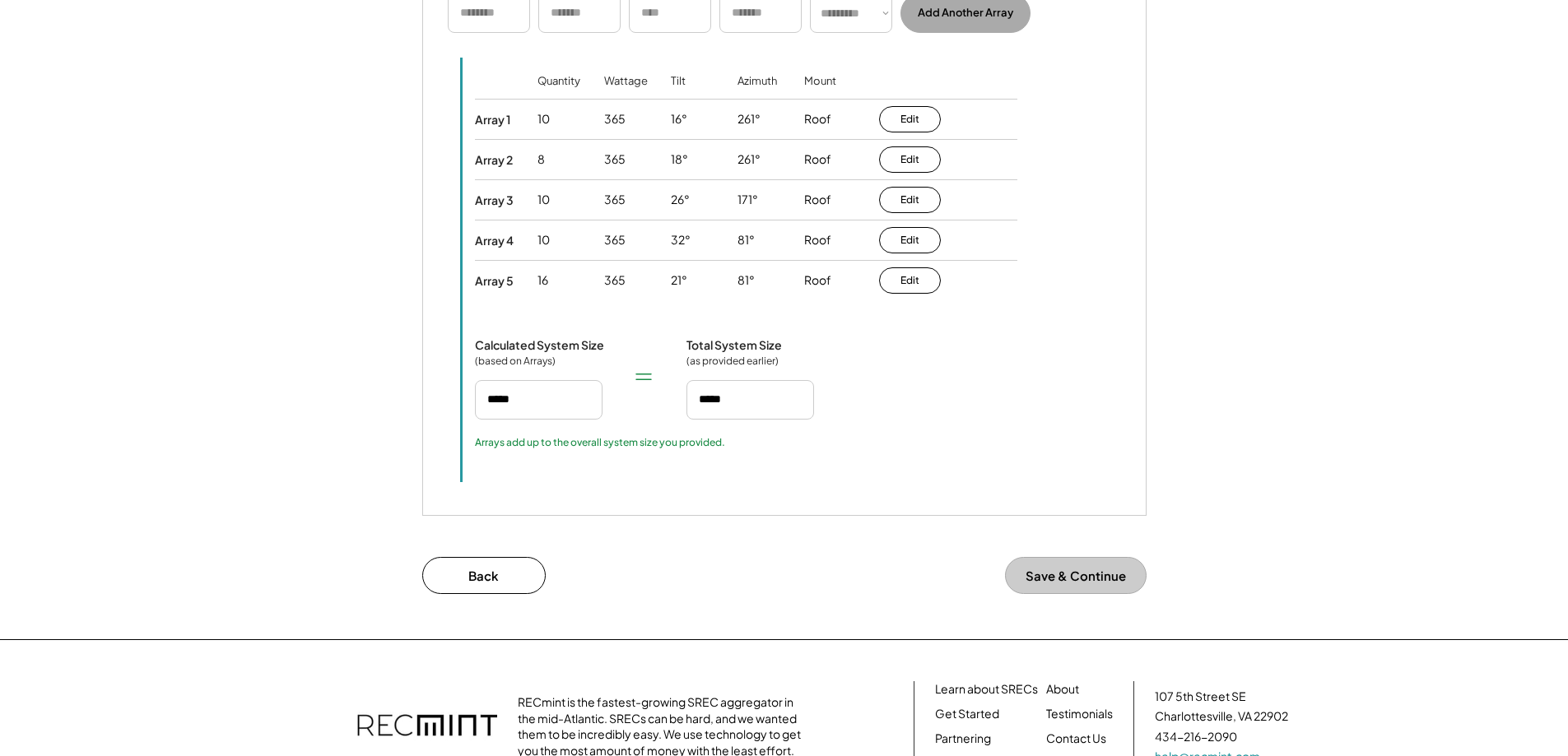 click on "Save & Continue" at bounding box center (1076, 575) 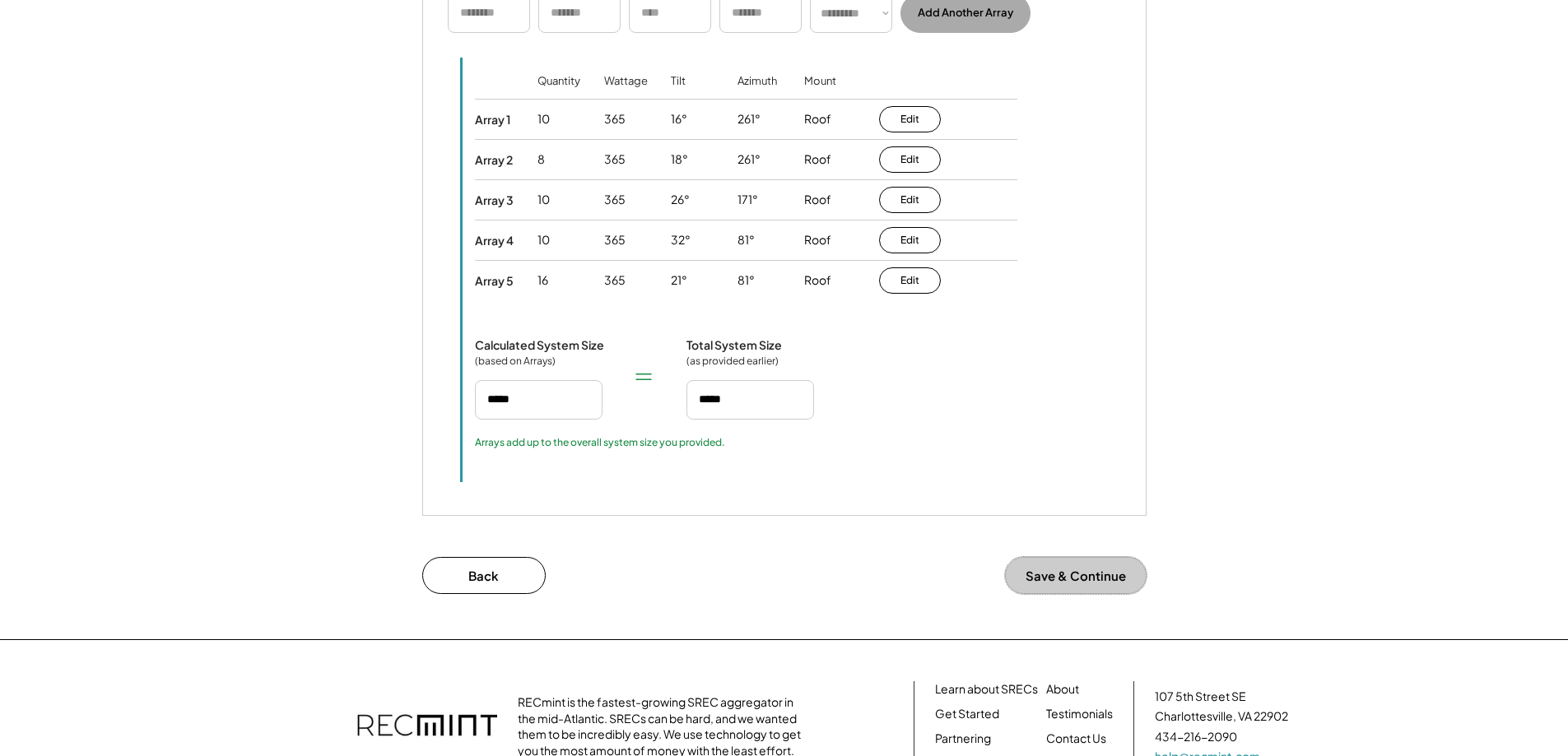 click on "Save & Continue" at bounding box center (1076, 575) 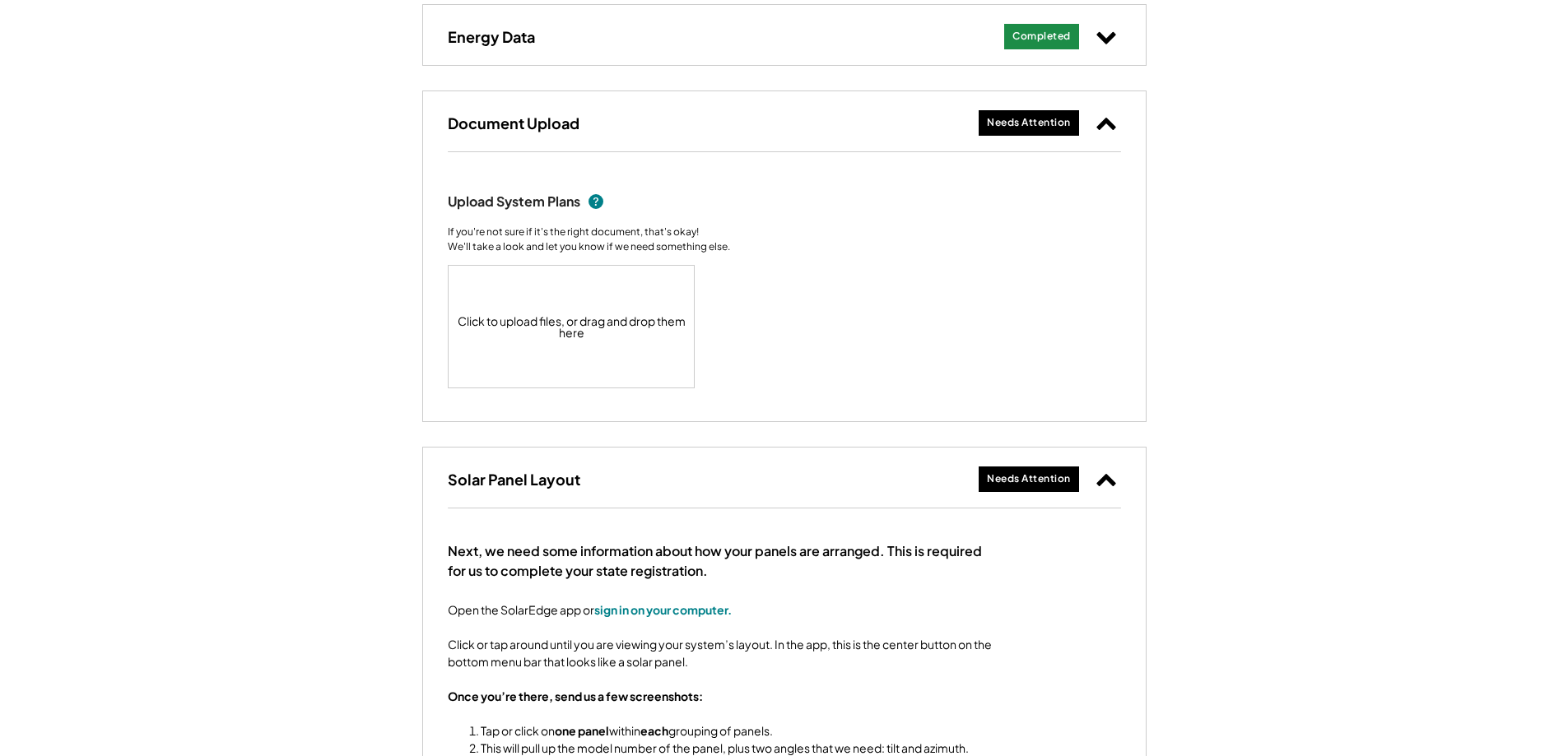 scroll, scrollTop: 753, scrollLeft: 0, axis: vertical 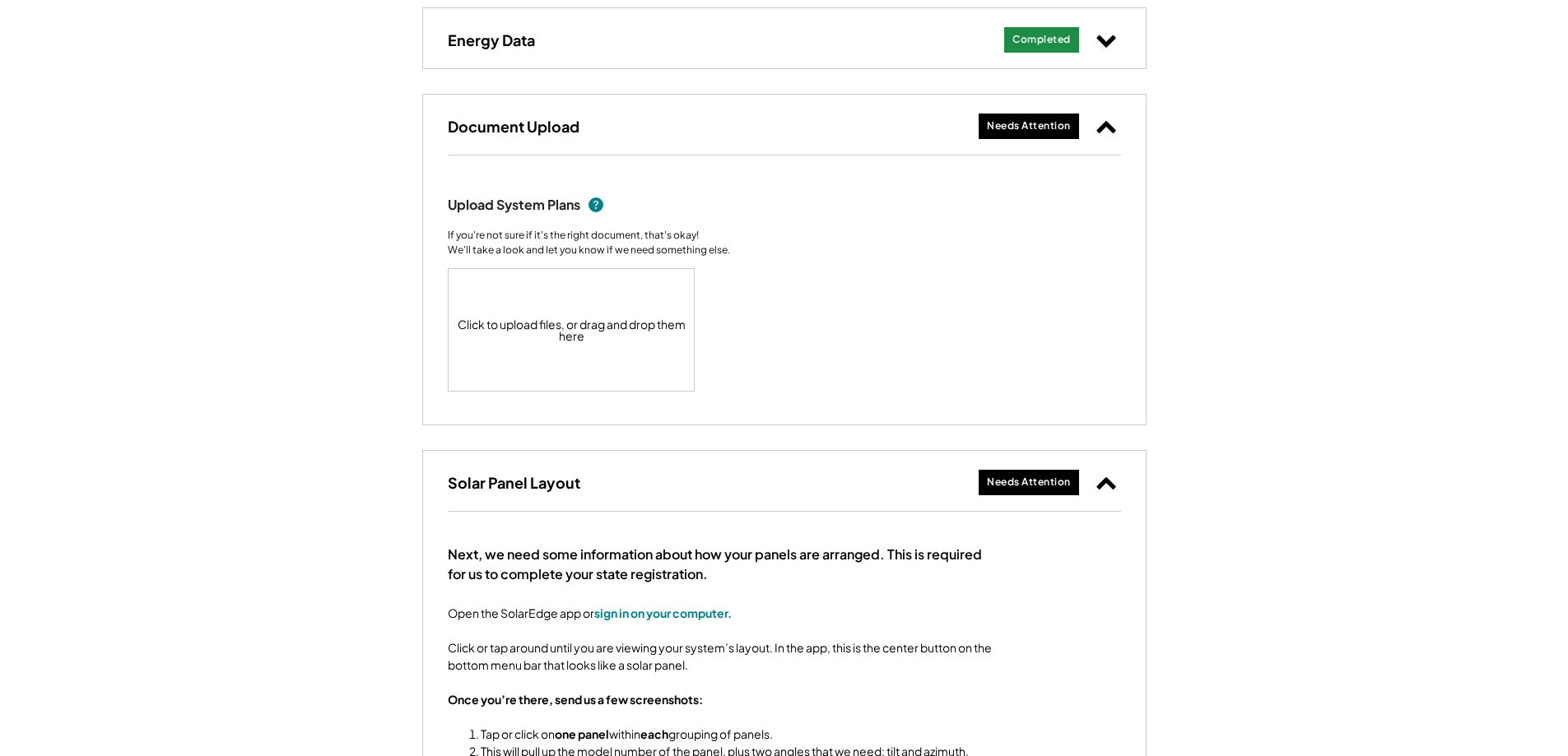 click on "Click to upload files, or drag and drop them here" at bounding box center (572, 330) 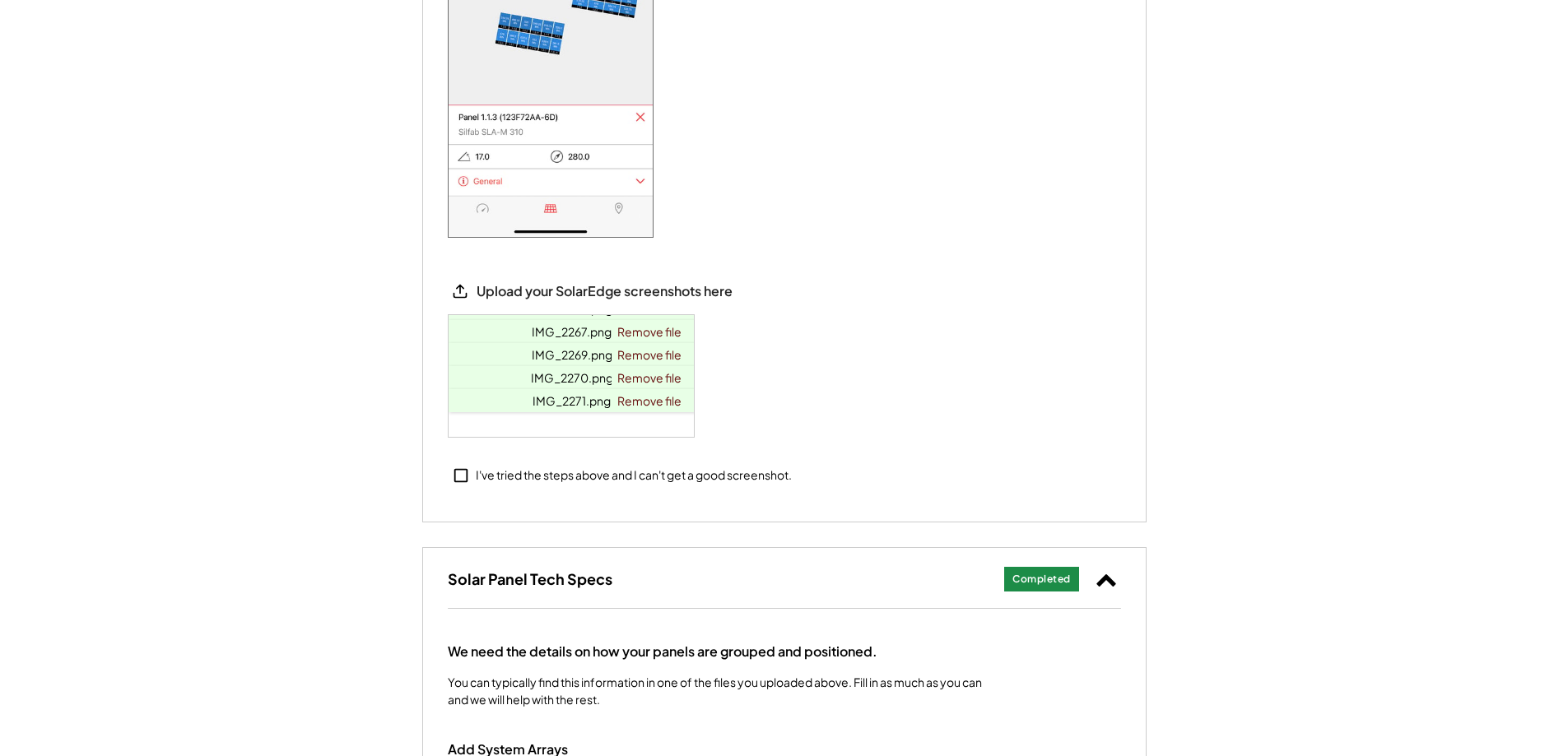 scroll, scrollTop: 1836, scrollLeft: 0, axis: vertical 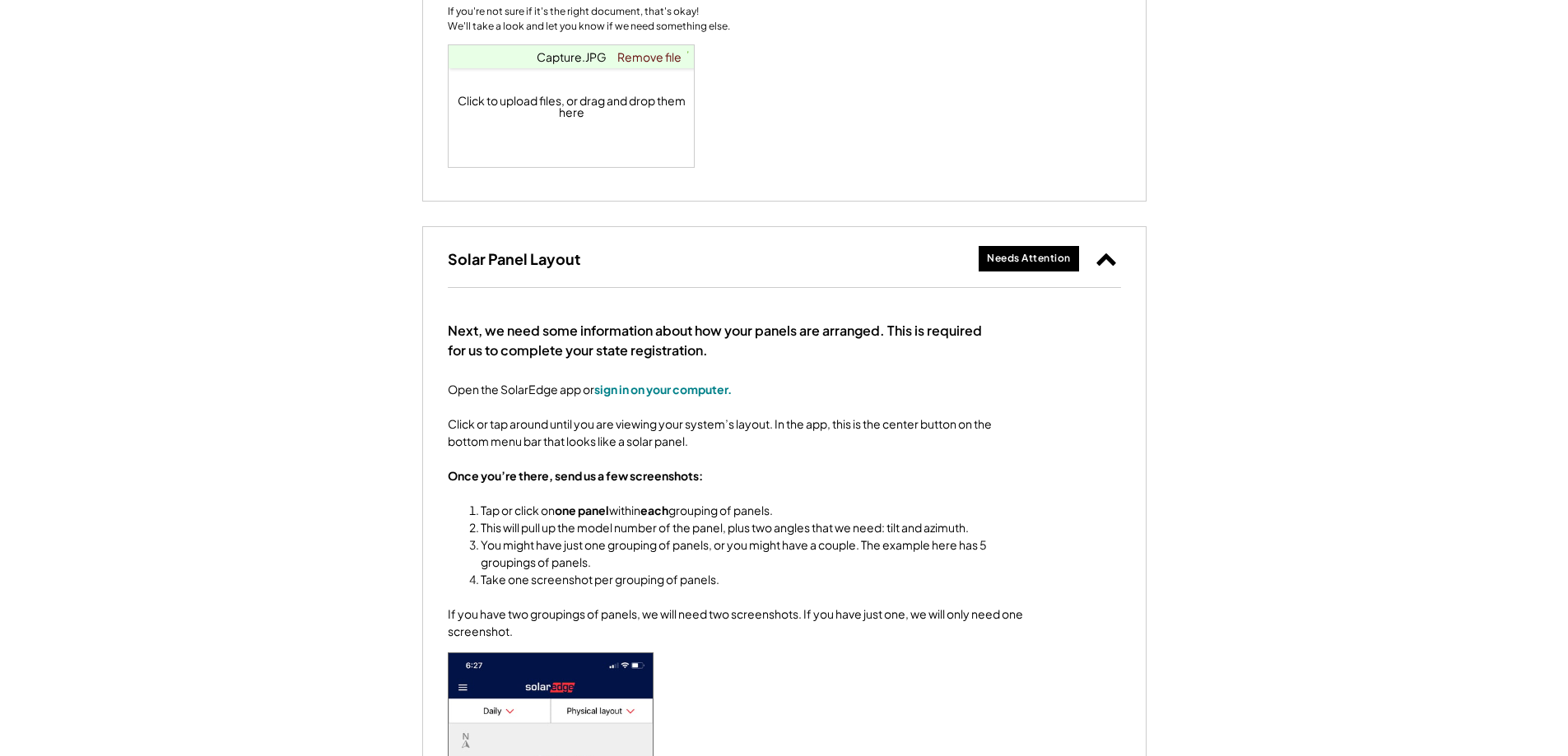 click on "Needs Attention" at bounding box center [1029, 258] 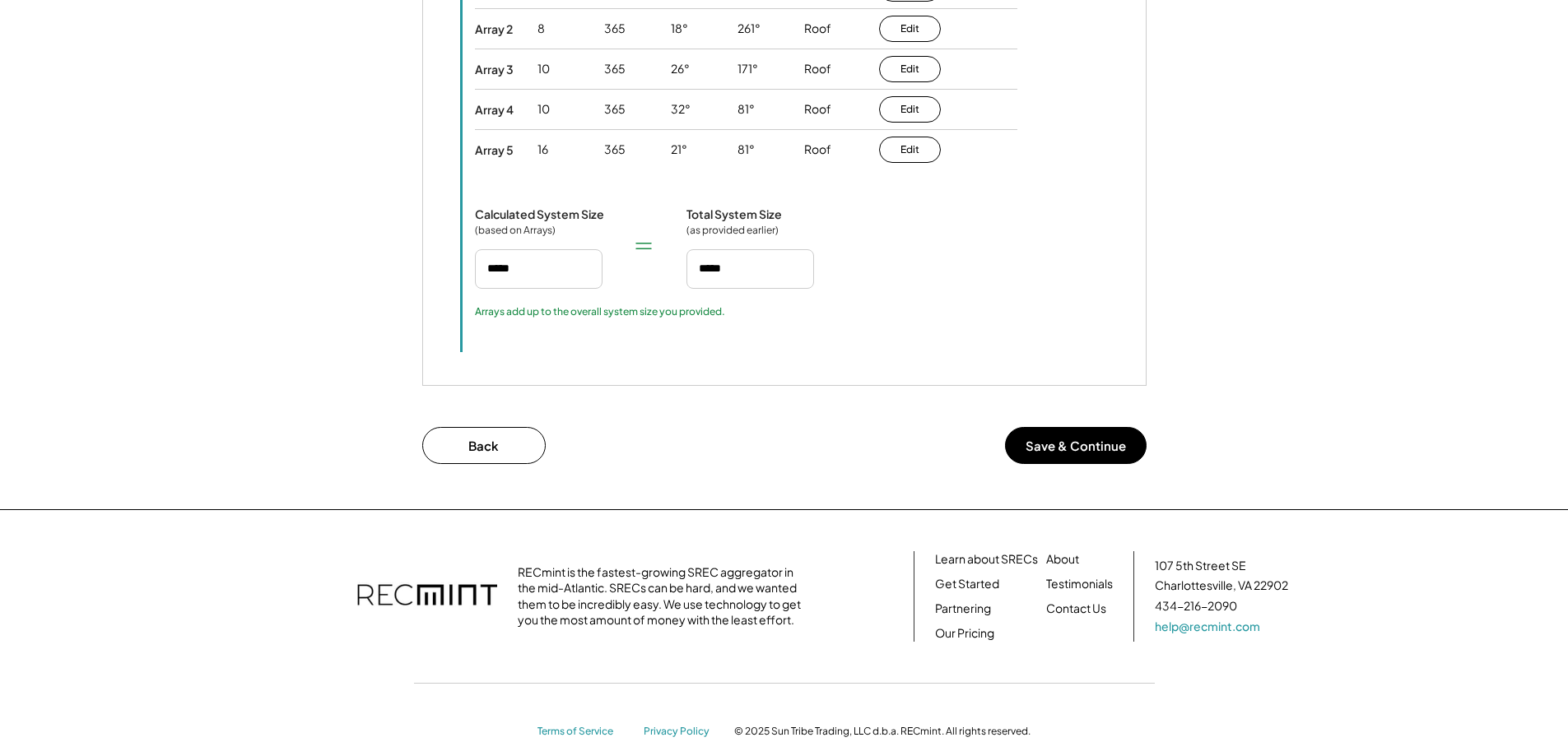 scroll, scrollTop: 1695, scrollLeft: 0, axis: vertical 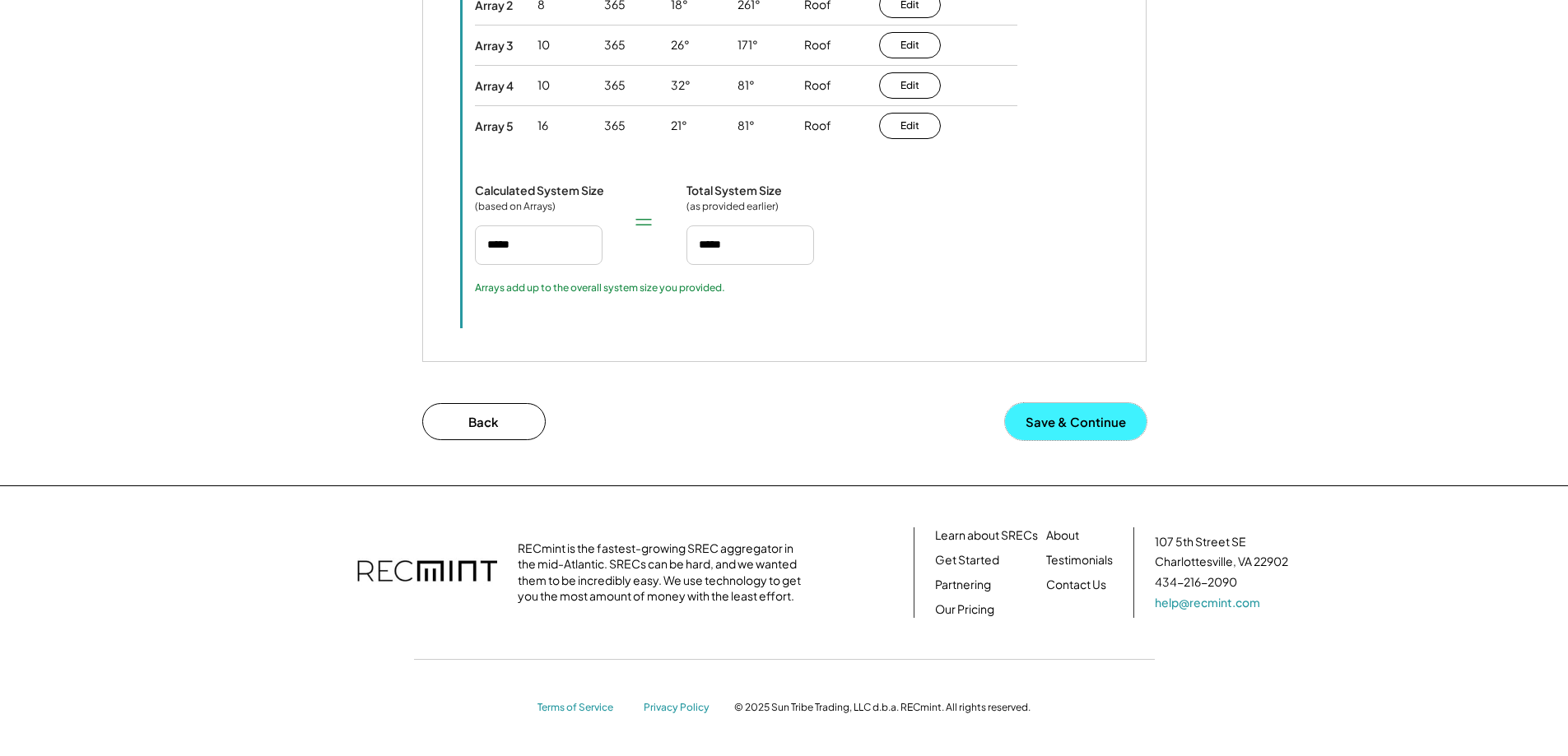 click on "Save & Continue" at bounding box center (1076, 421) 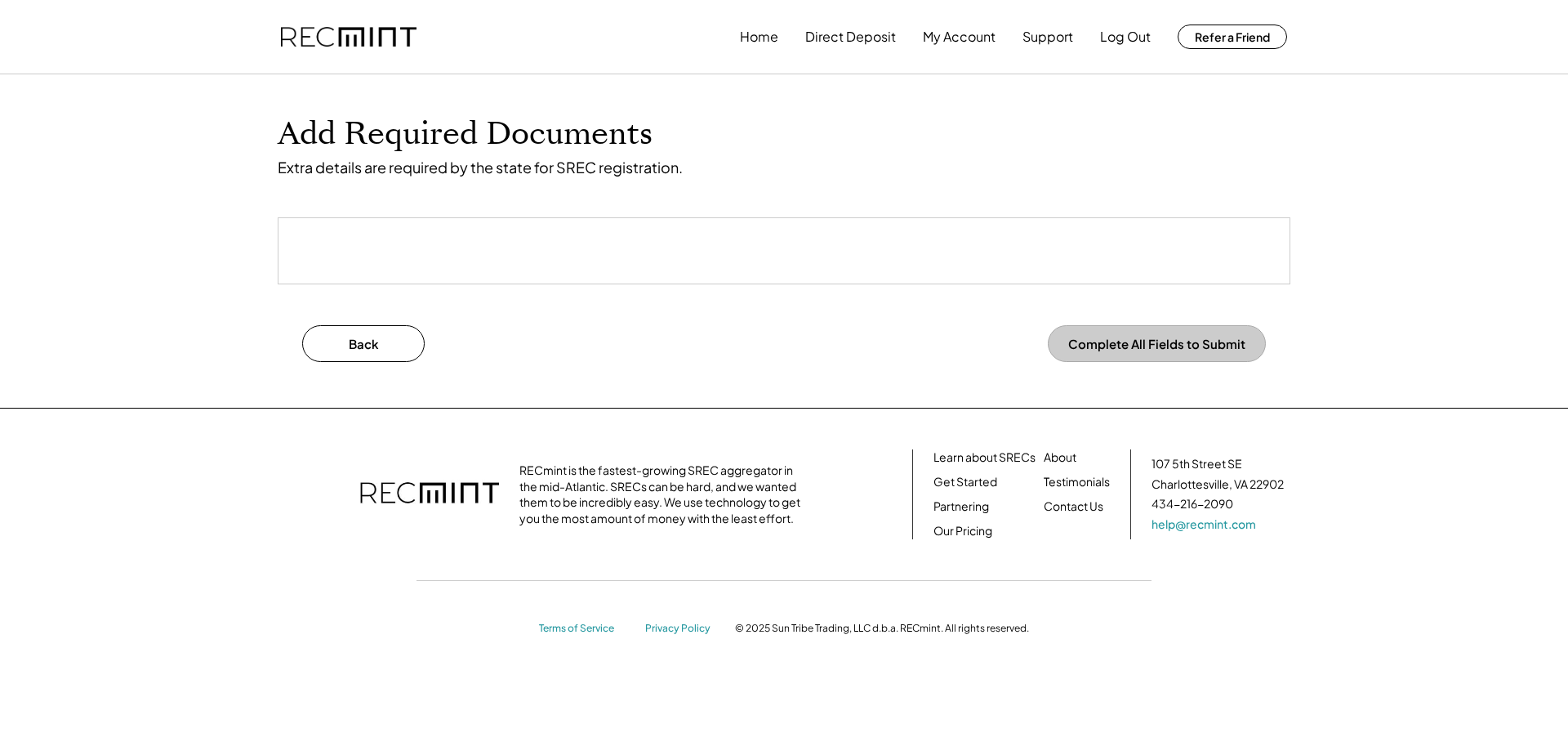 scroll, scrollTop: 0, scrollLeft: 0, axis: both 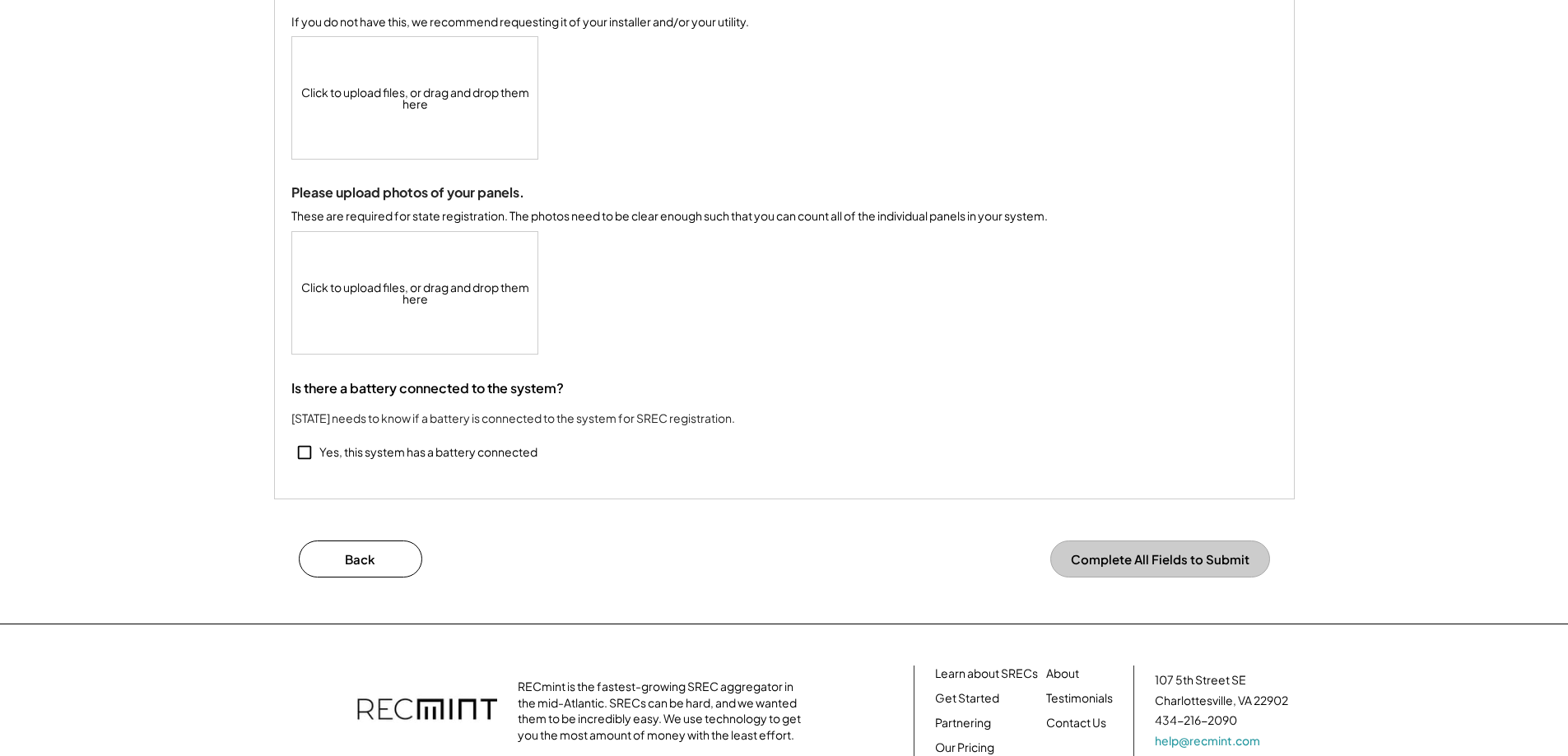 click on "Complete All Fields to Submit" at bounding box center (1160, 559) 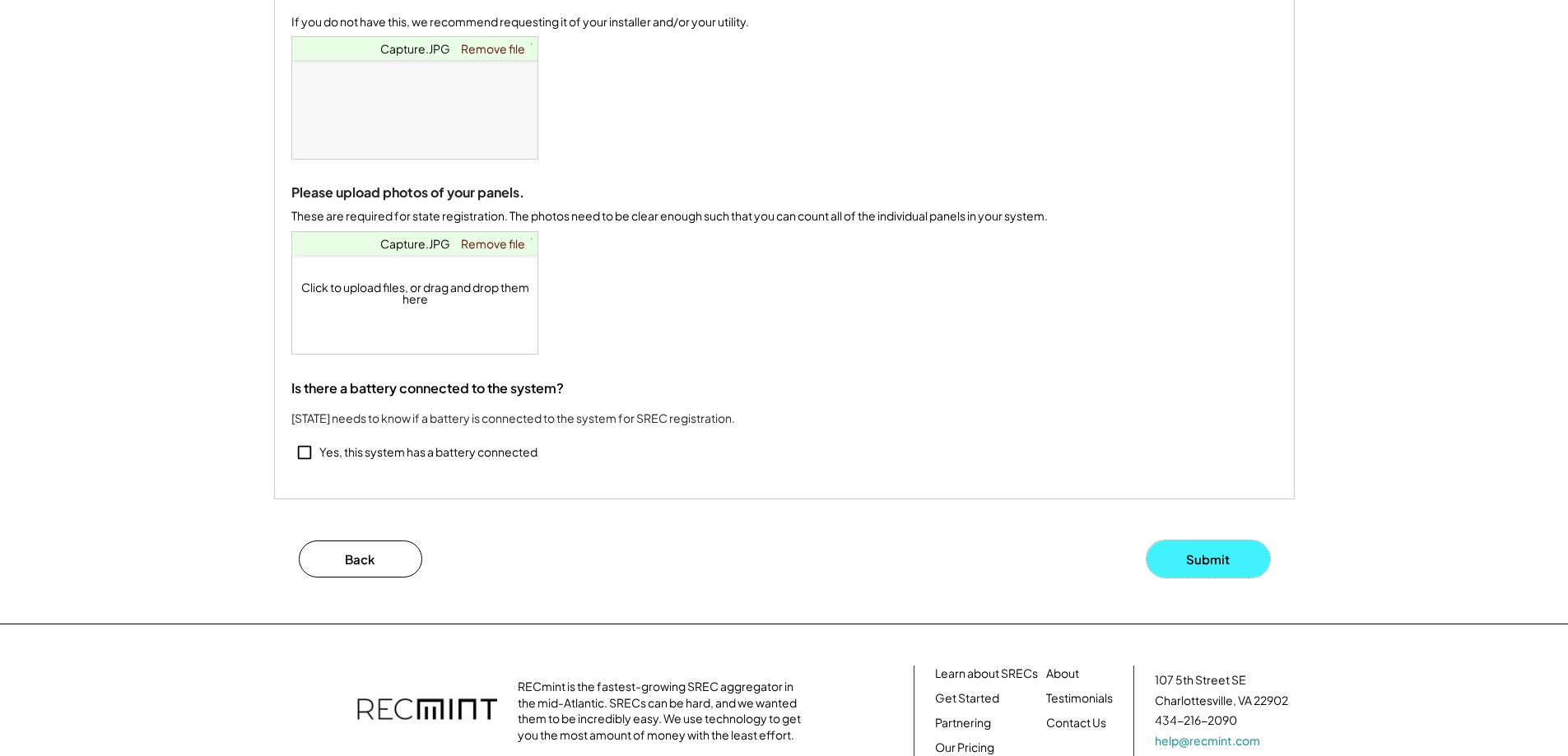 click on "Submit" at bounding box center (1208, 559) 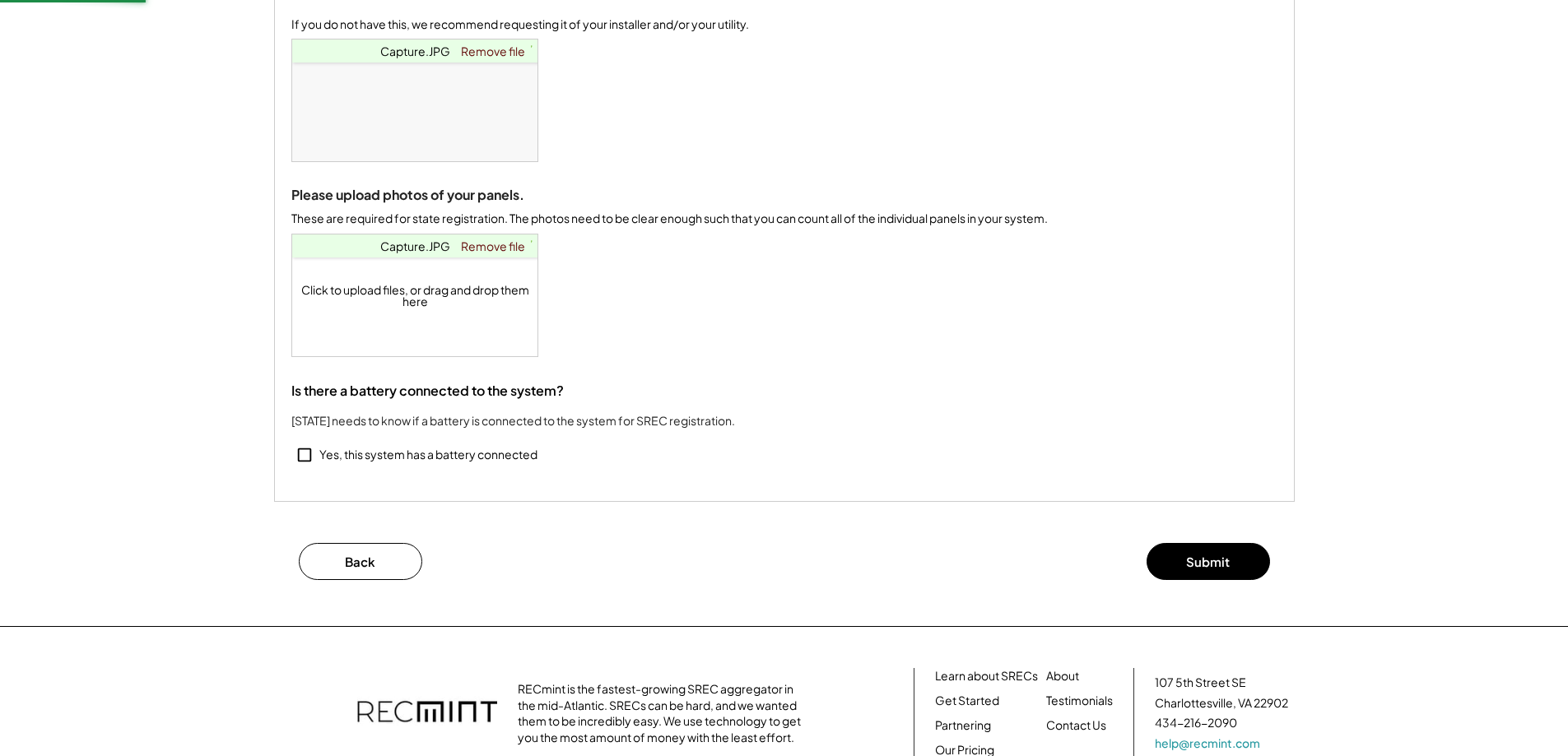 scroll, scrollTop: 309, scrollLeft: 0, axis: vertical 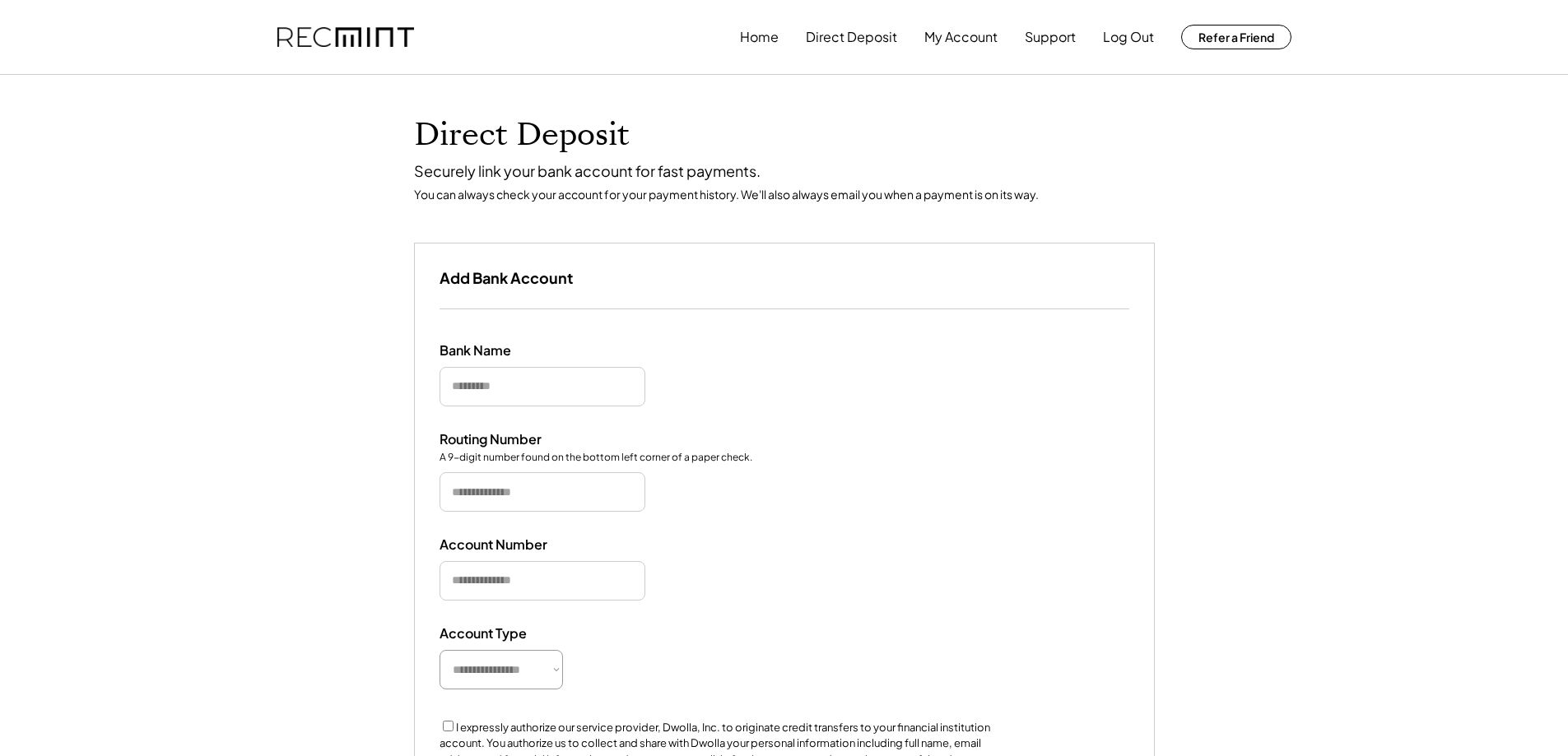click at bounding box center [542, 387] 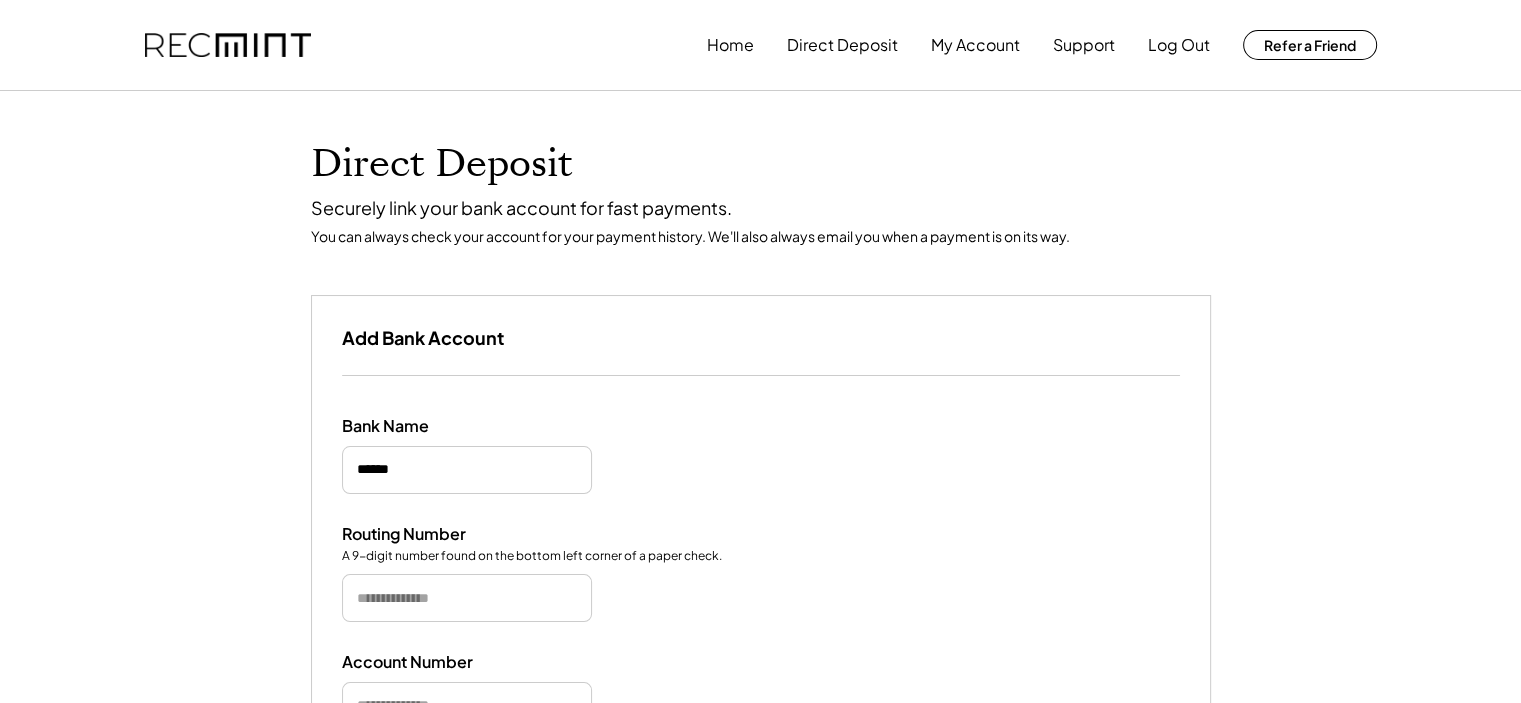 click at bounding box center (467, 470) 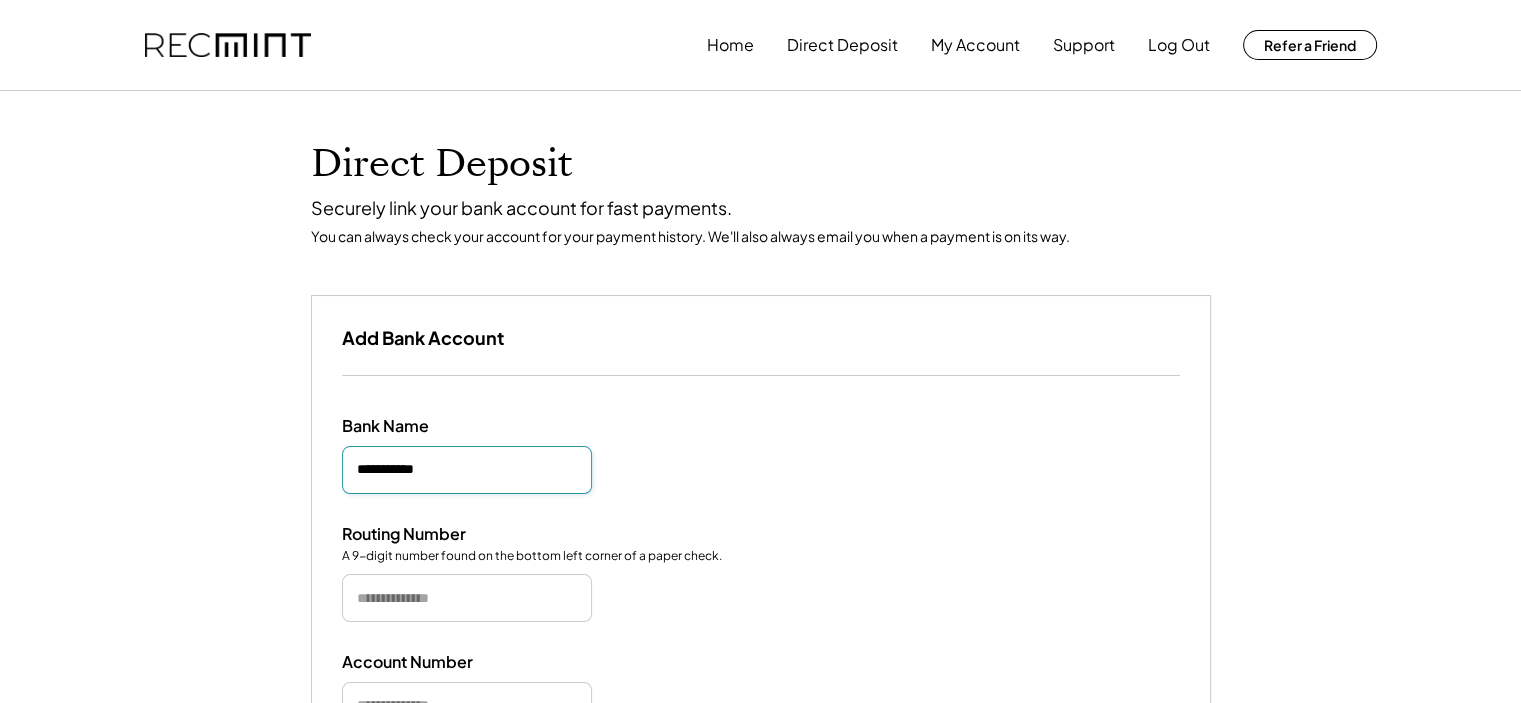 type on "**********" 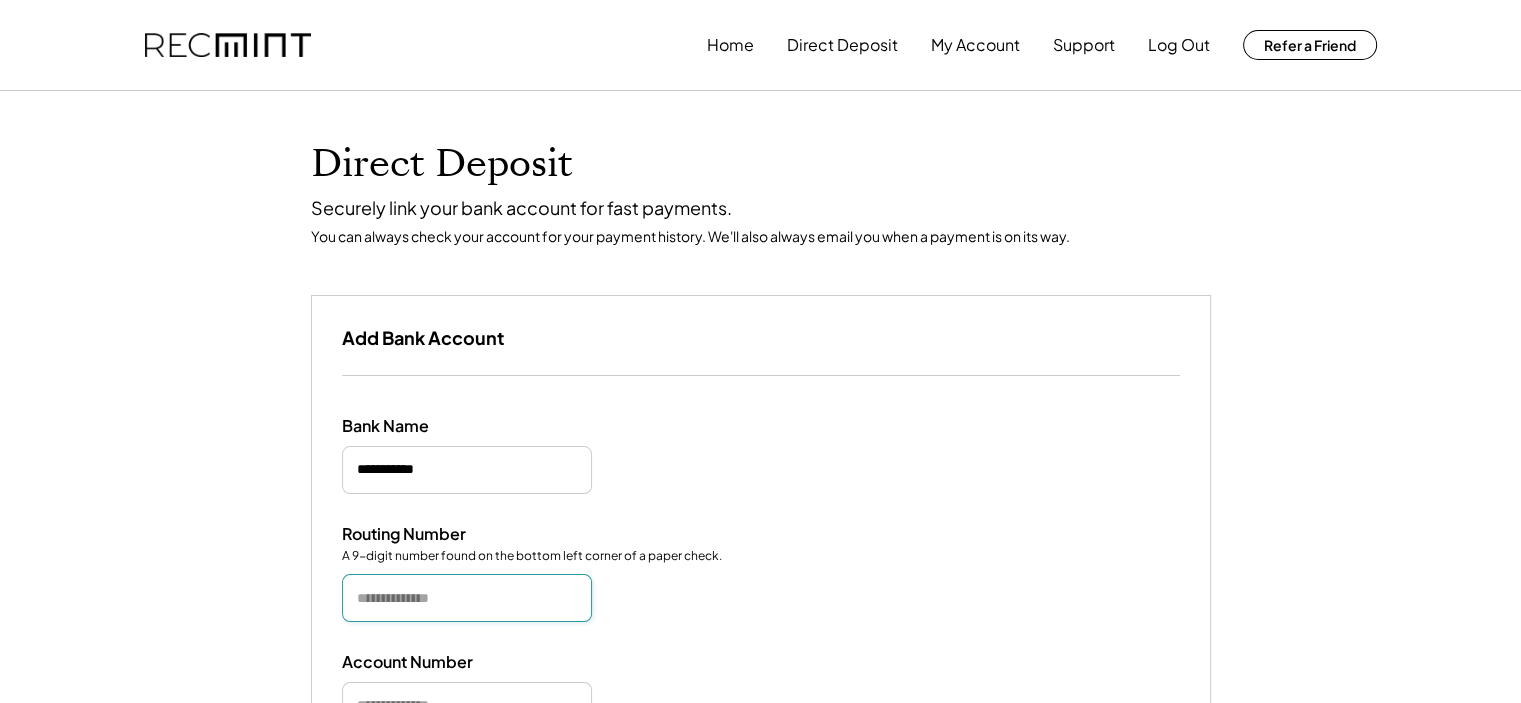 click at bounding box center (467, 598) 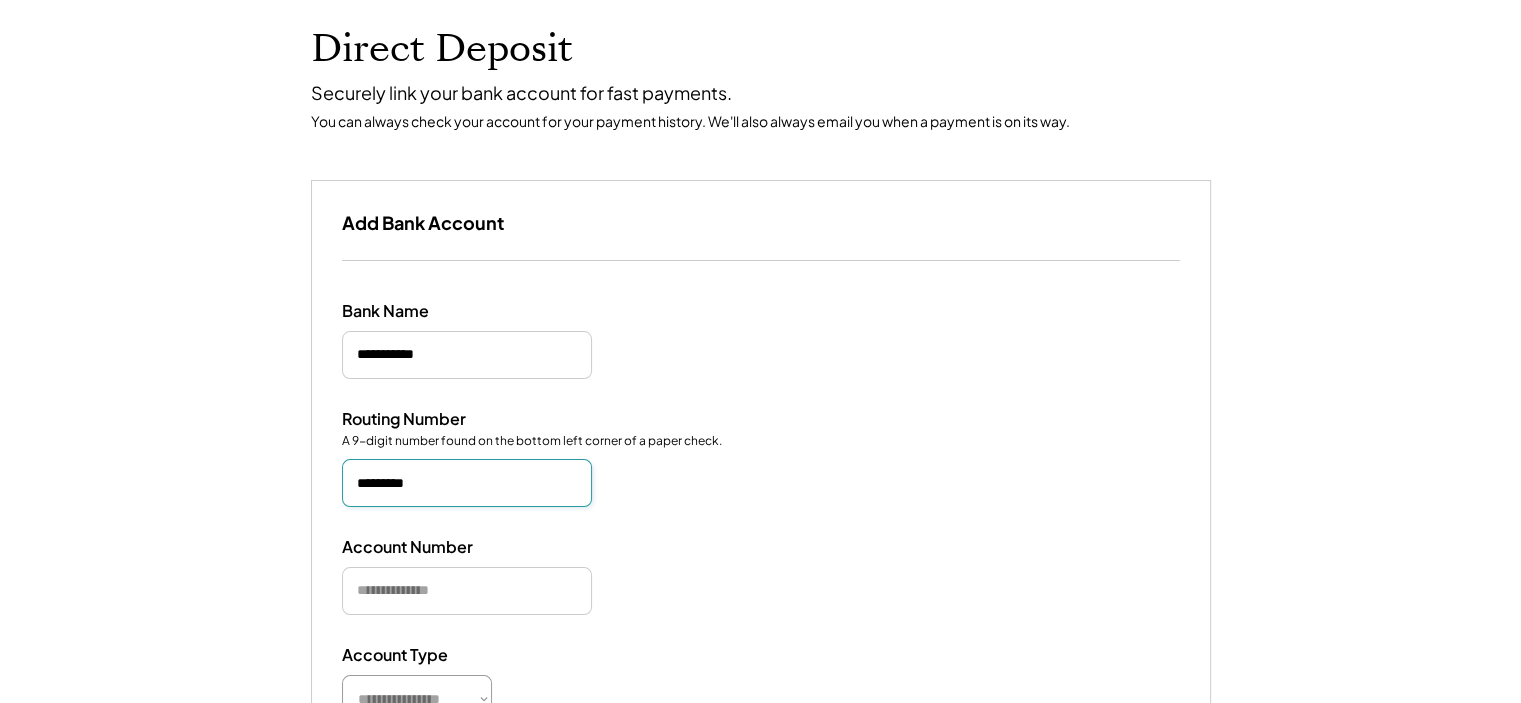 scroll, scrollTop: 143, scrollLeft: 0, axis: vertical 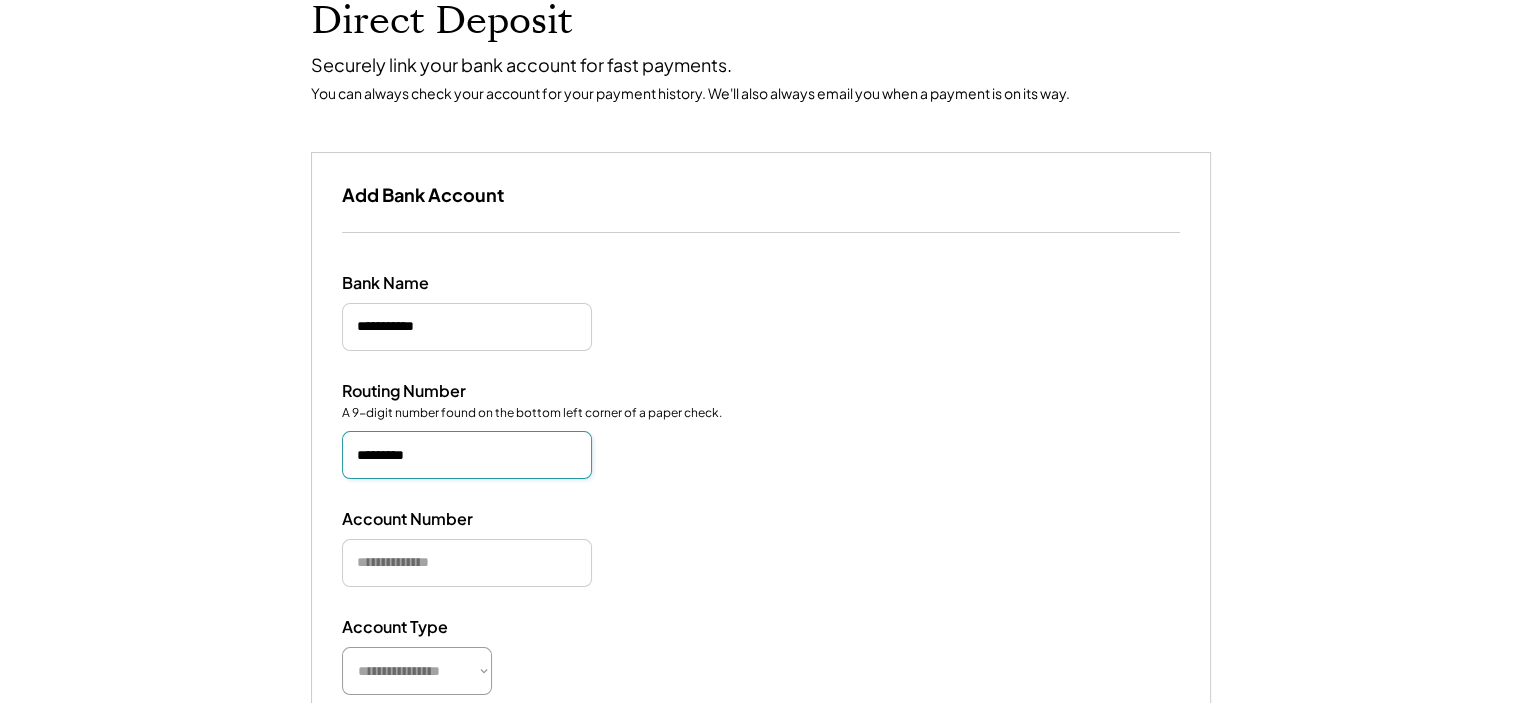 type on "*********" 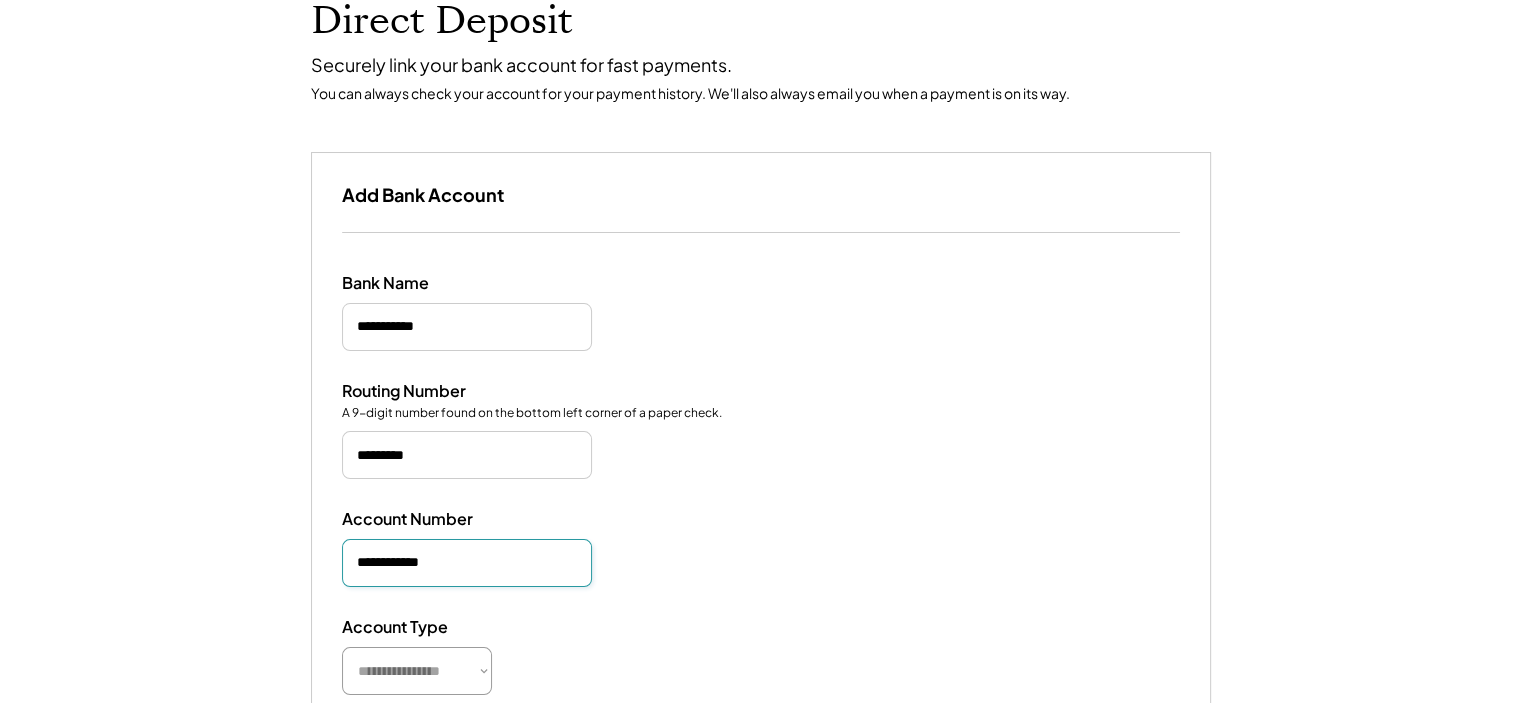 type on "**********" 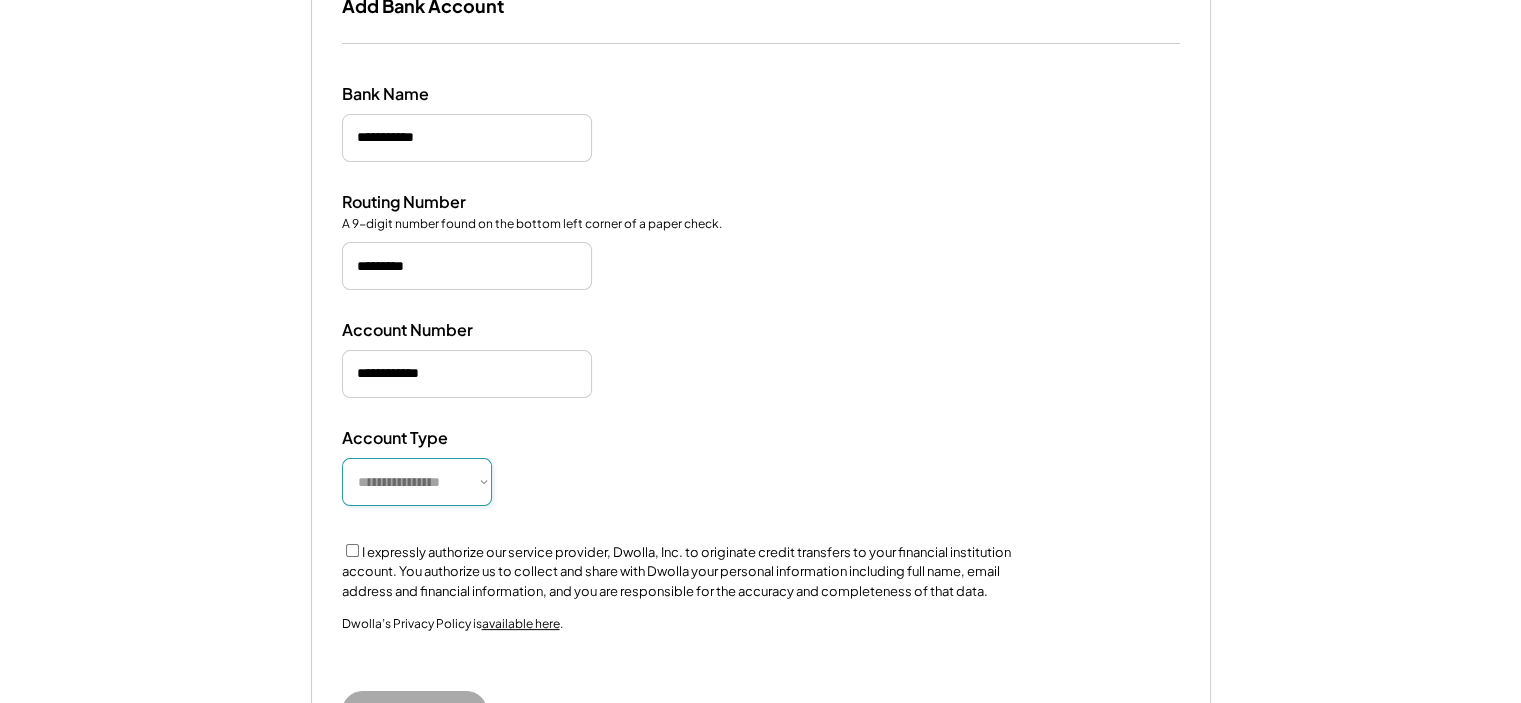 scroll, scrollTop: 335, scrollLeft: 0, axis: vertical 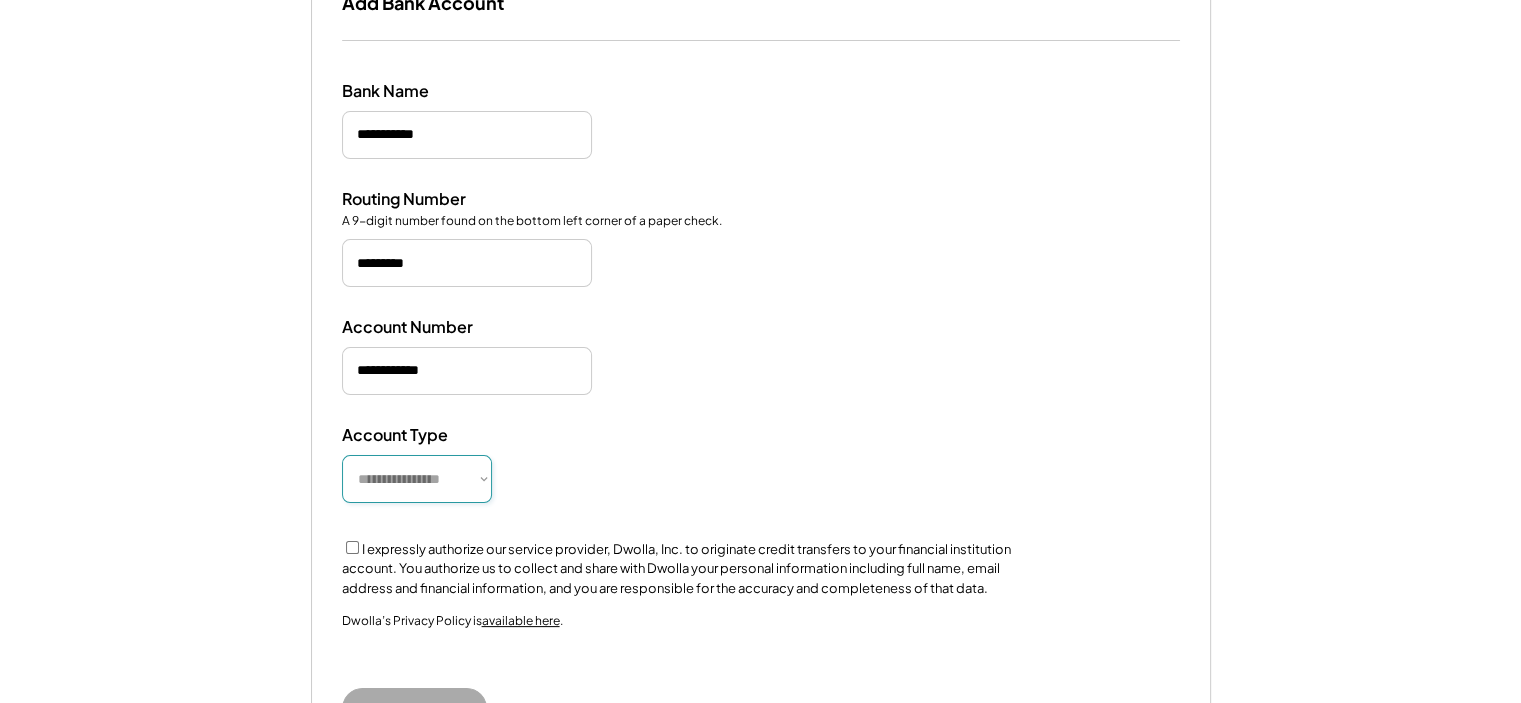 click on "**********" at bounding box center (417, 479) 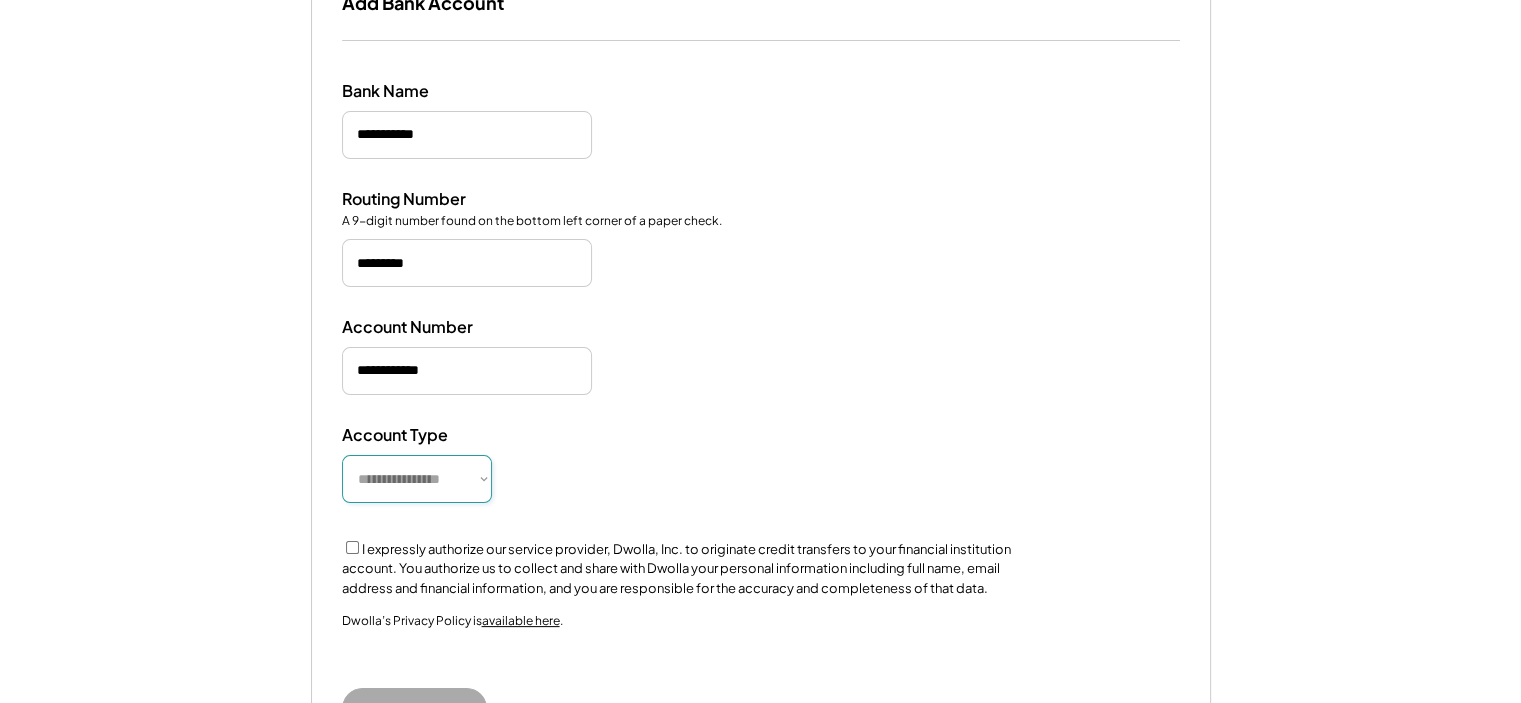 select on "**********" 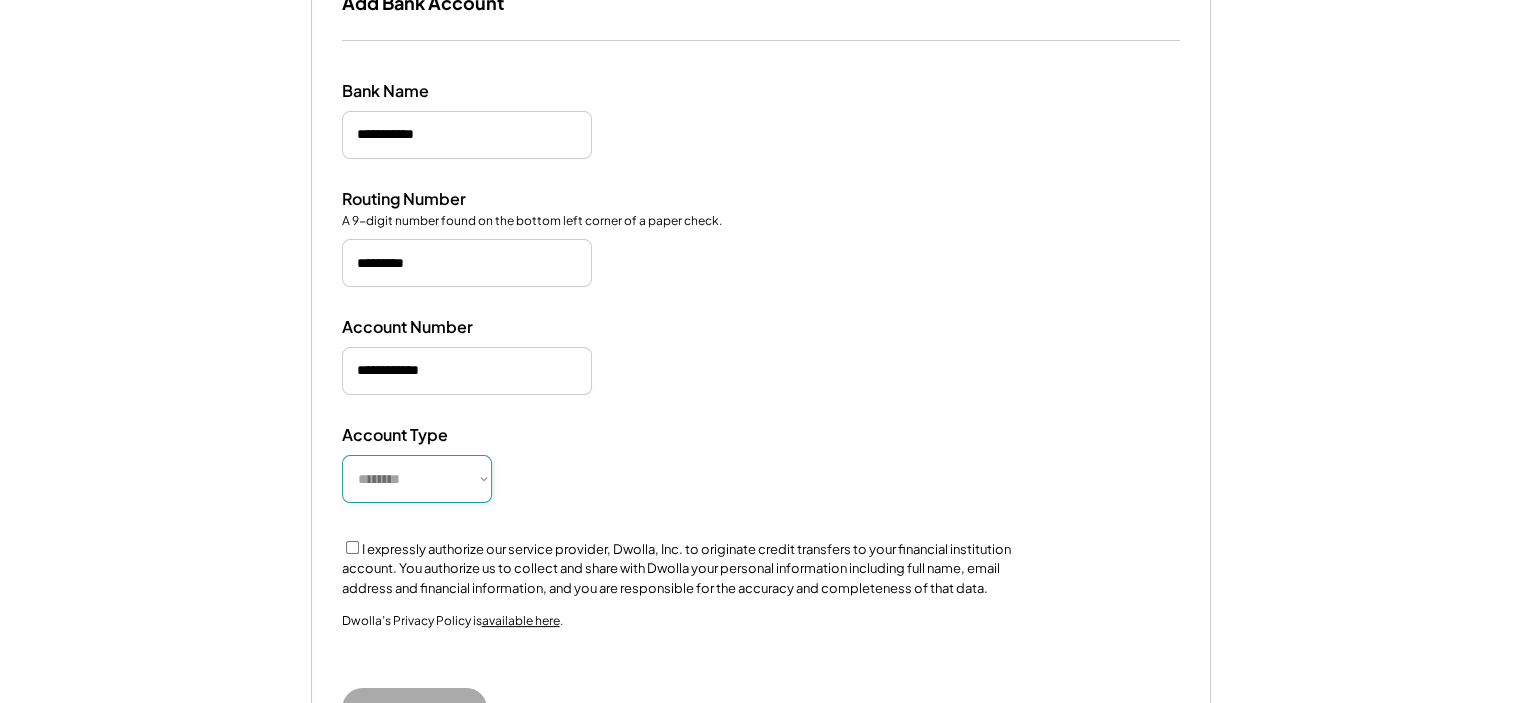 click on "**********" at bounding box center (417, 479) 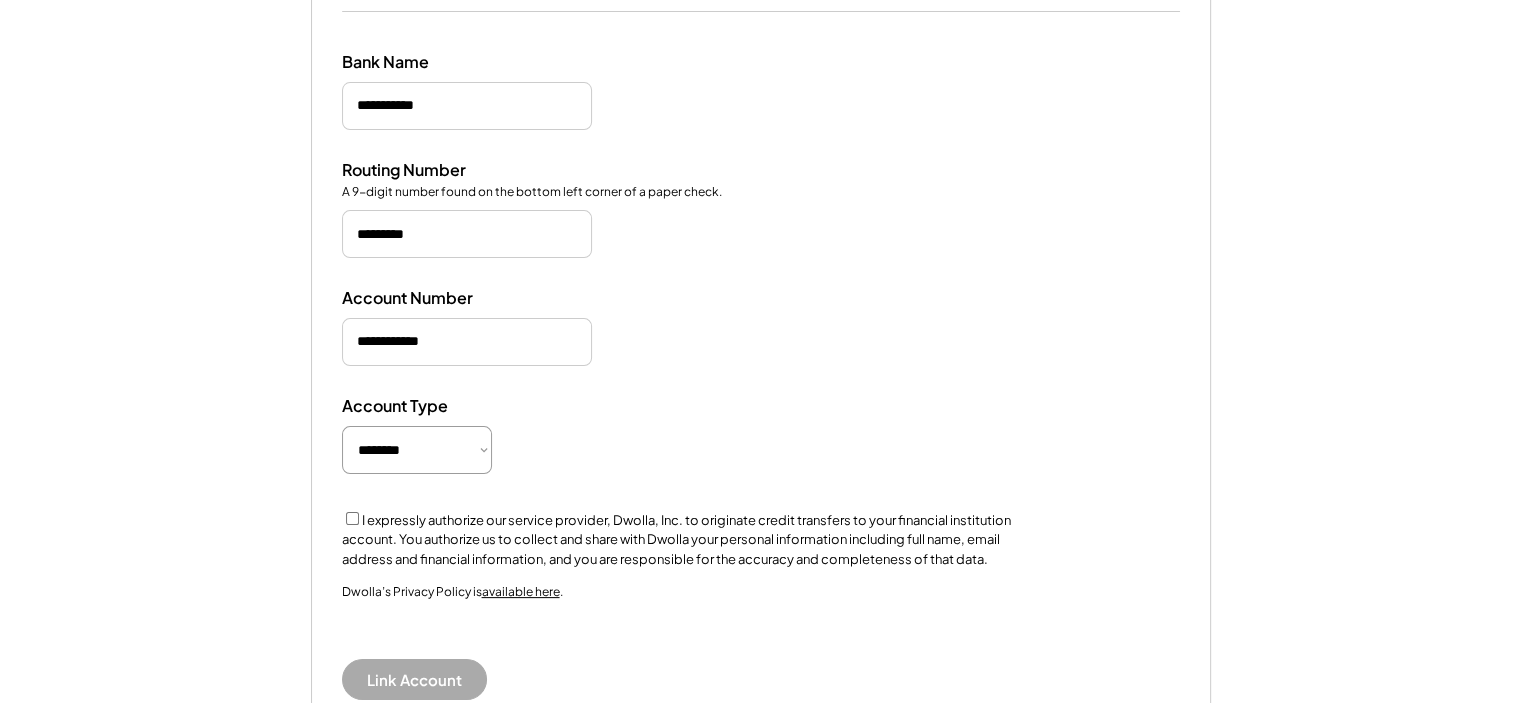 scroll, scrollTop: 367, scrollLeft: 0, axis: vertical 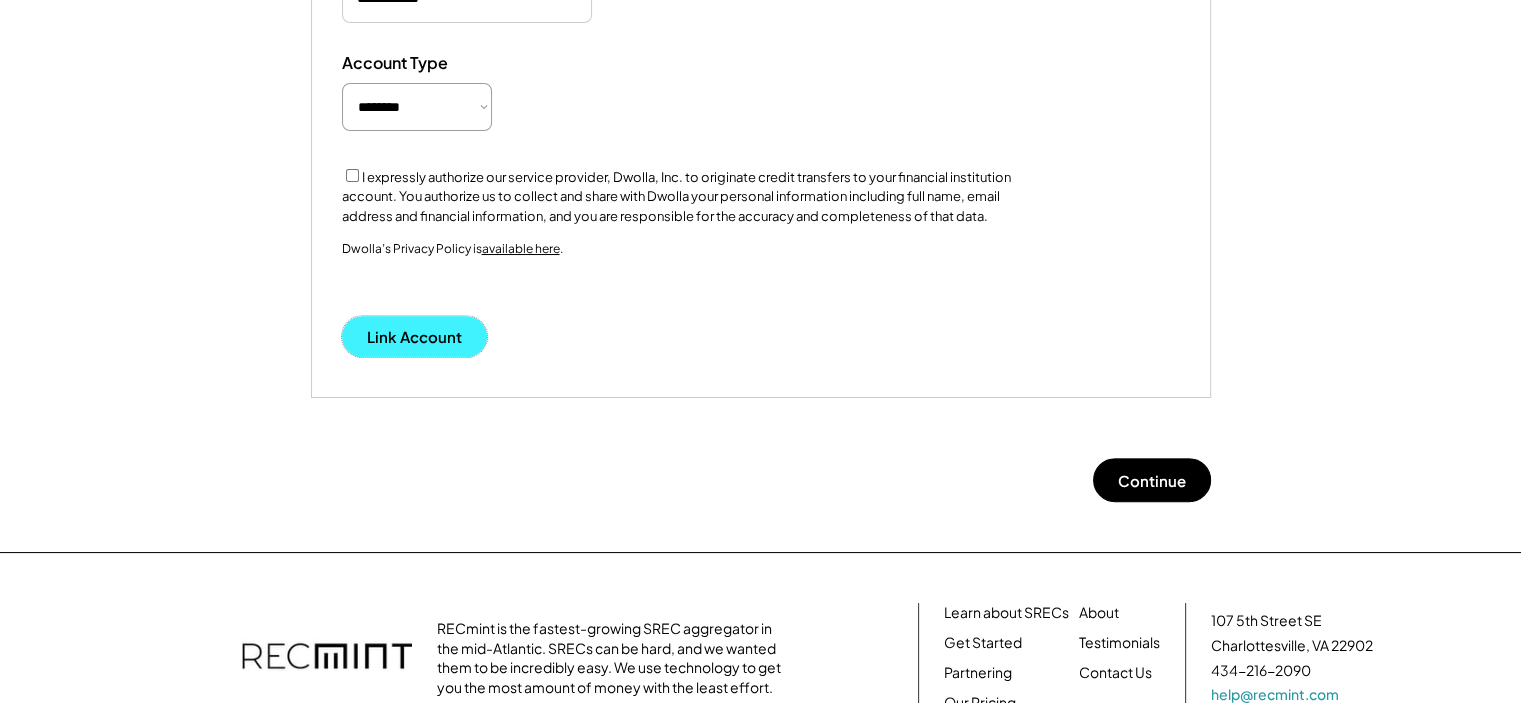 click on "Link Account" at bounding box center (414, 336) 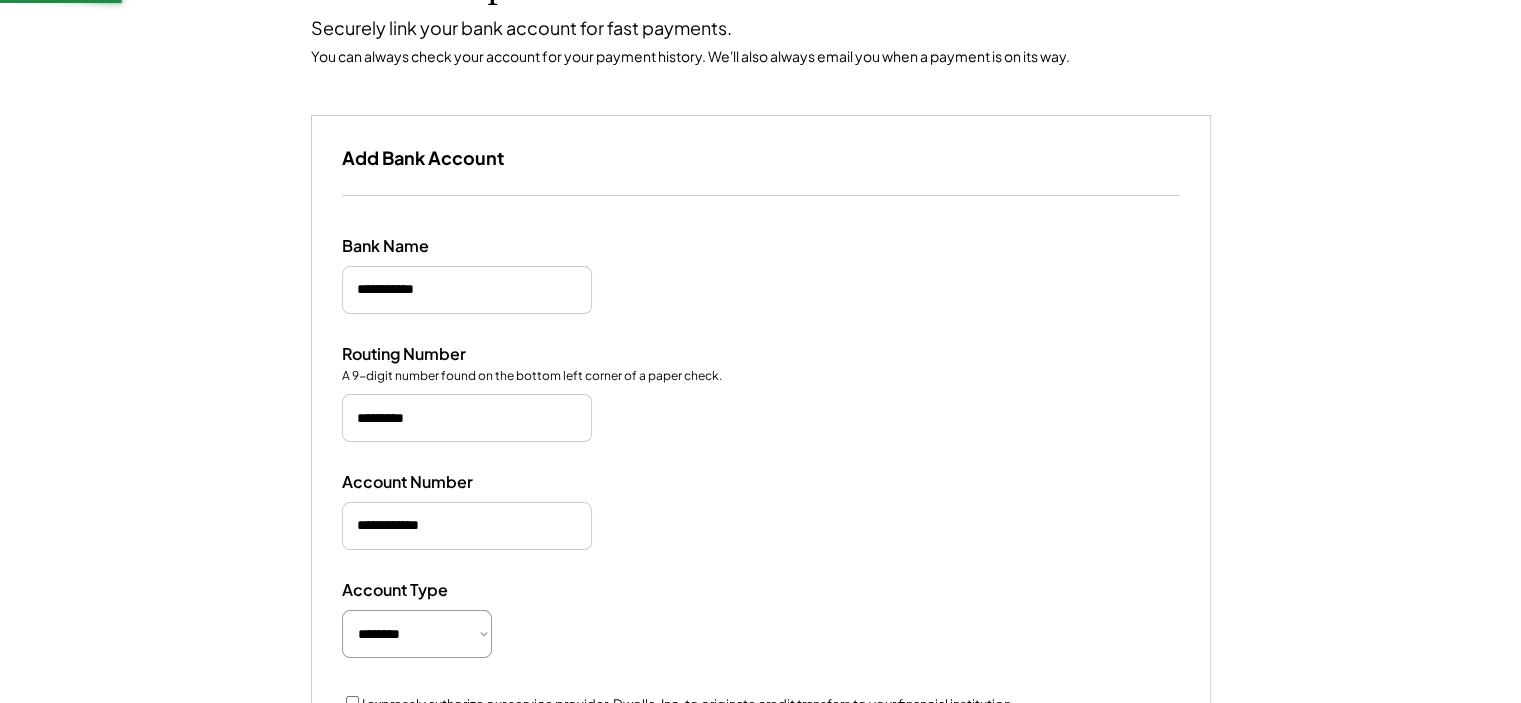 scroll, scrollTop: 140, scrollLeft: 0, axis: vertical 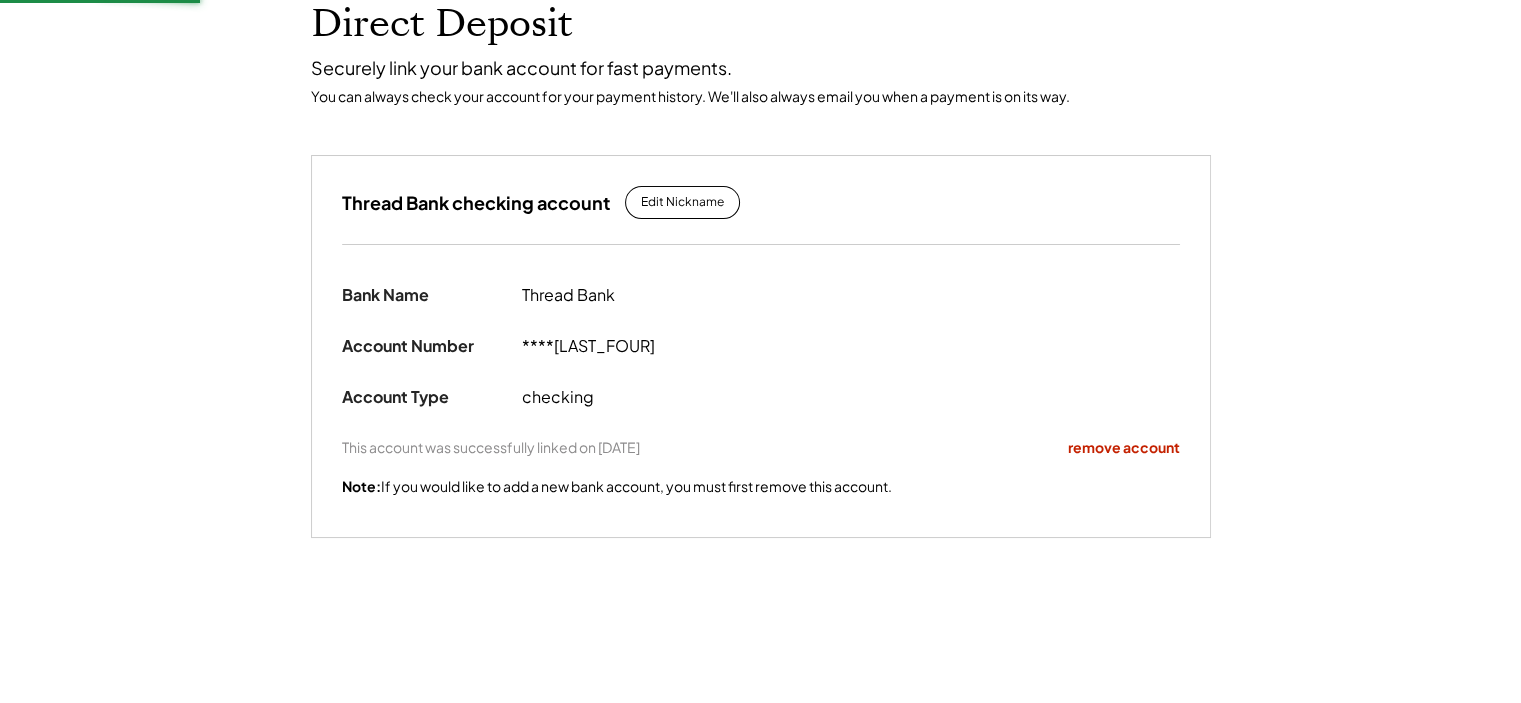 click on "Edit Nickname" at bounding box center (682, 202) 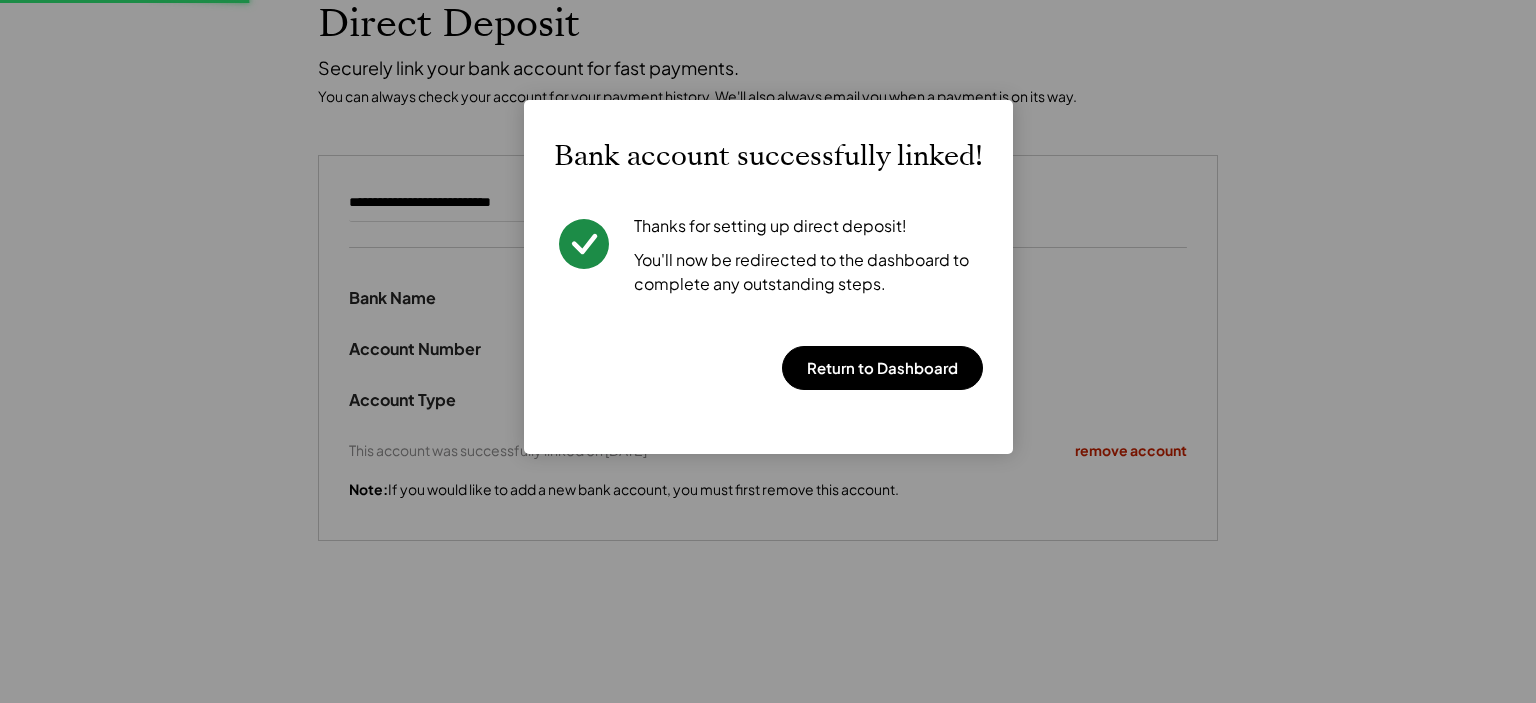 click at bounding box center (768, 351) 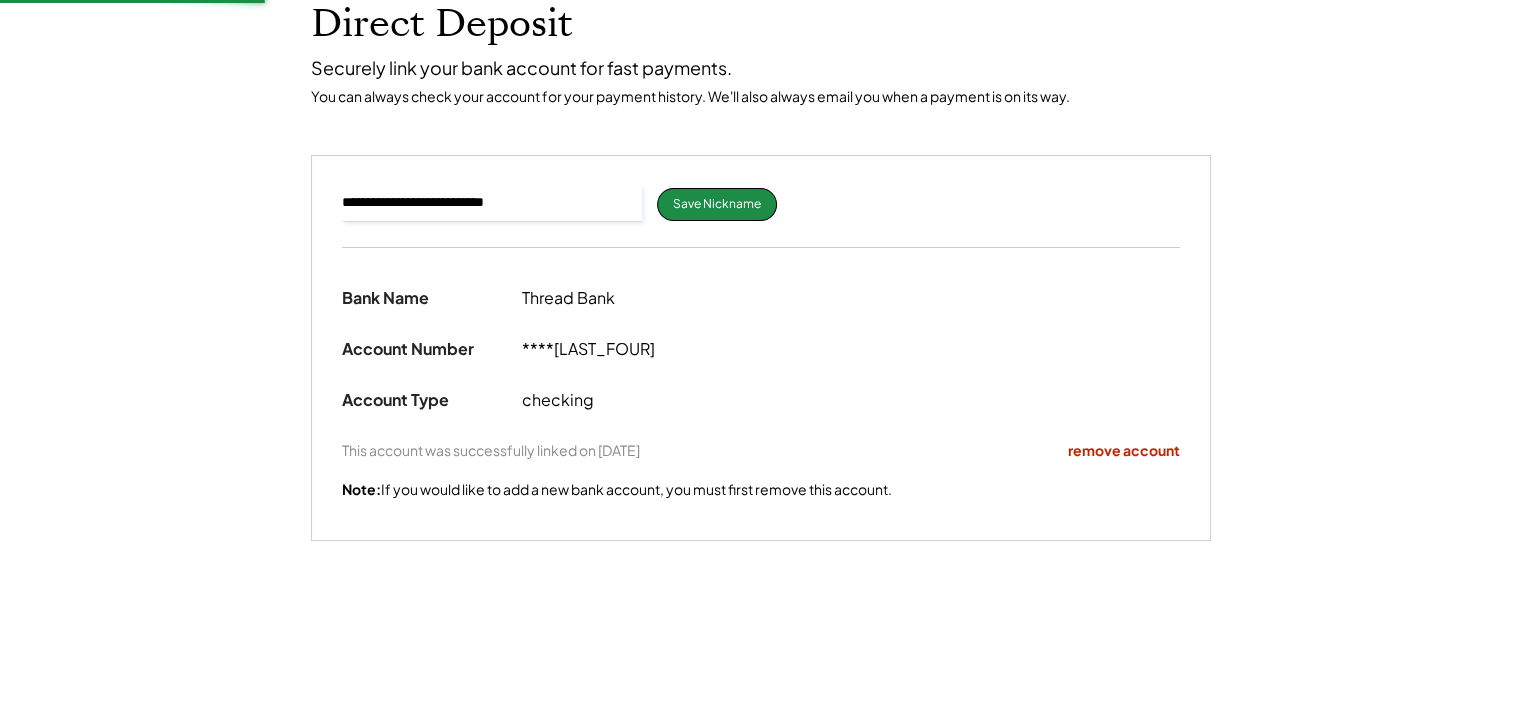 click at bounding box center (492, 204) 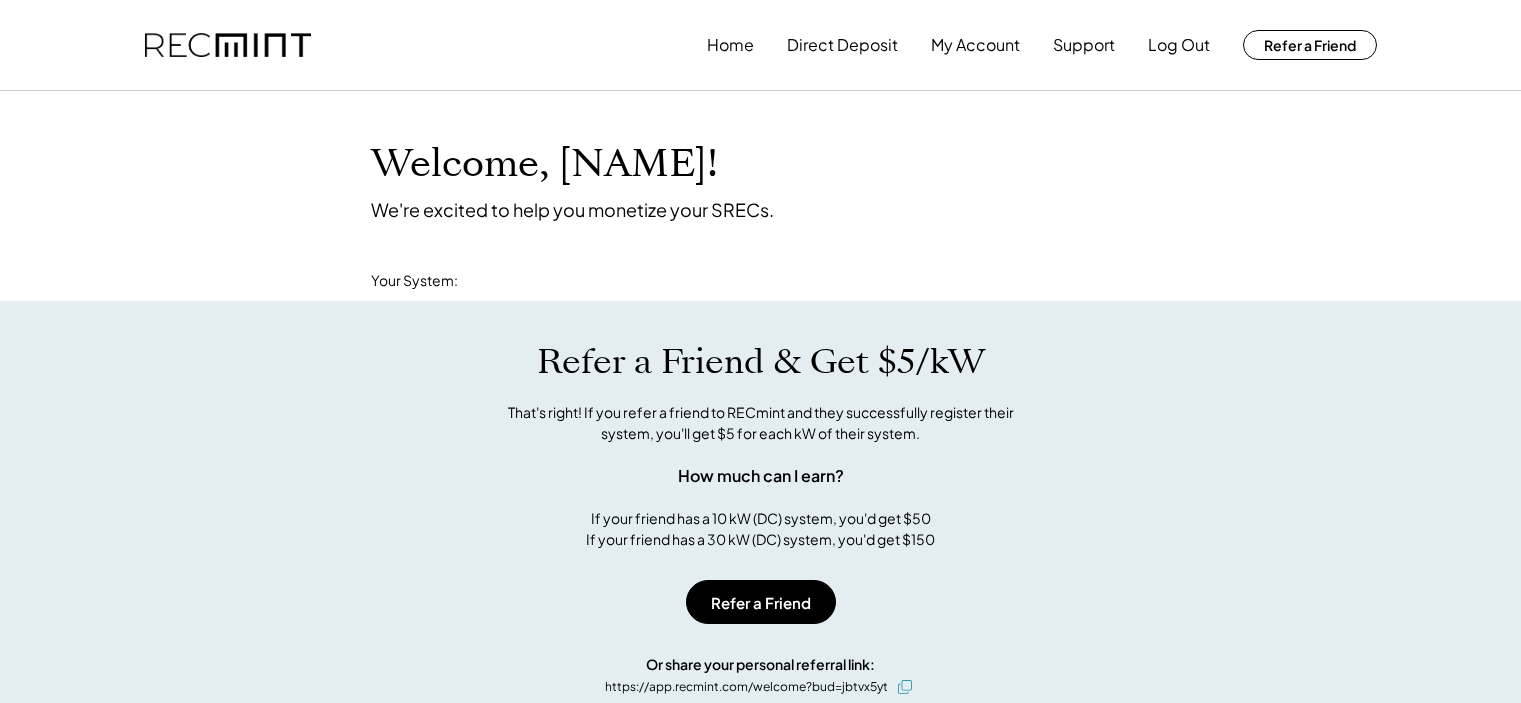 scroll, scrollTop: 0, scrollLeft: 0, axis: both 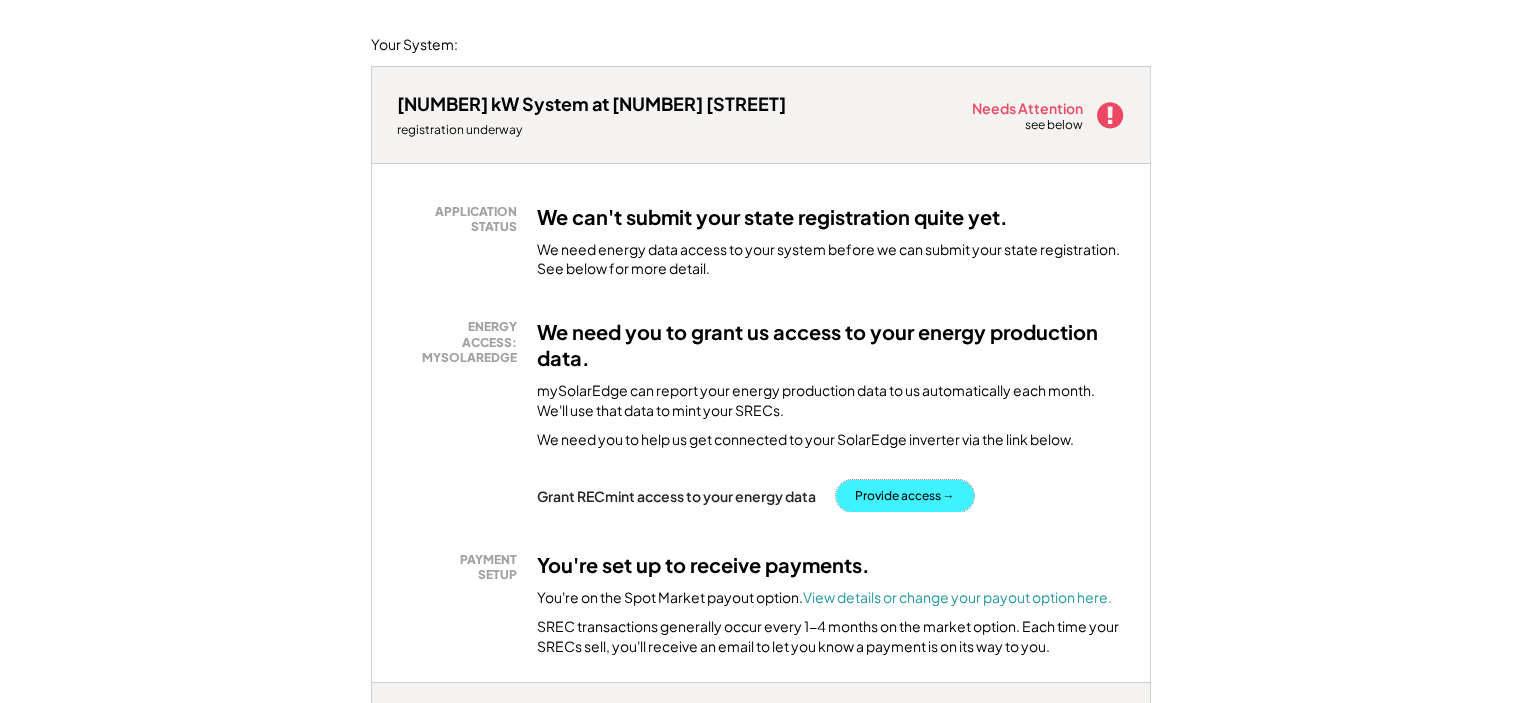 click on "Provide access →" at bounding box center (905, 496) 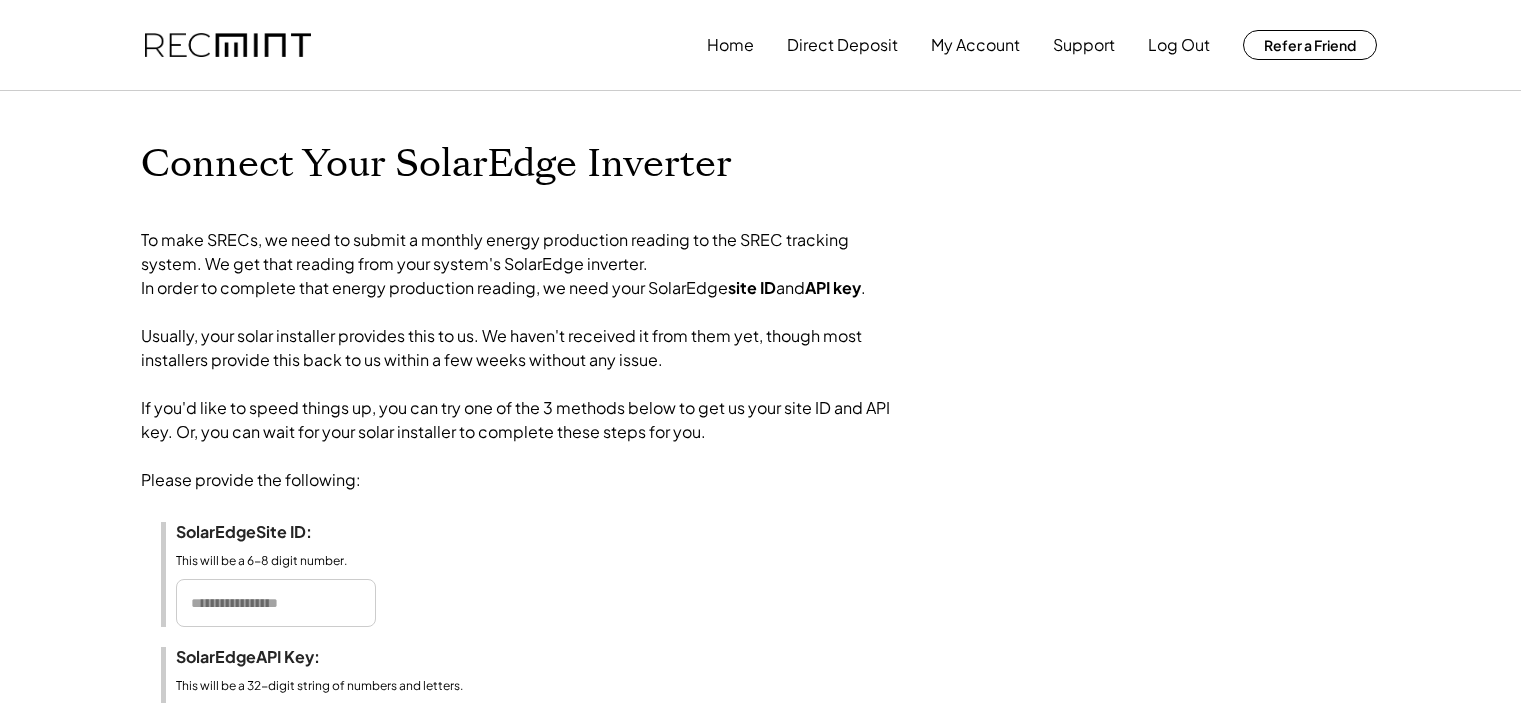 scroll, scrollTop: 0, scrollLeft: 0, axis: both 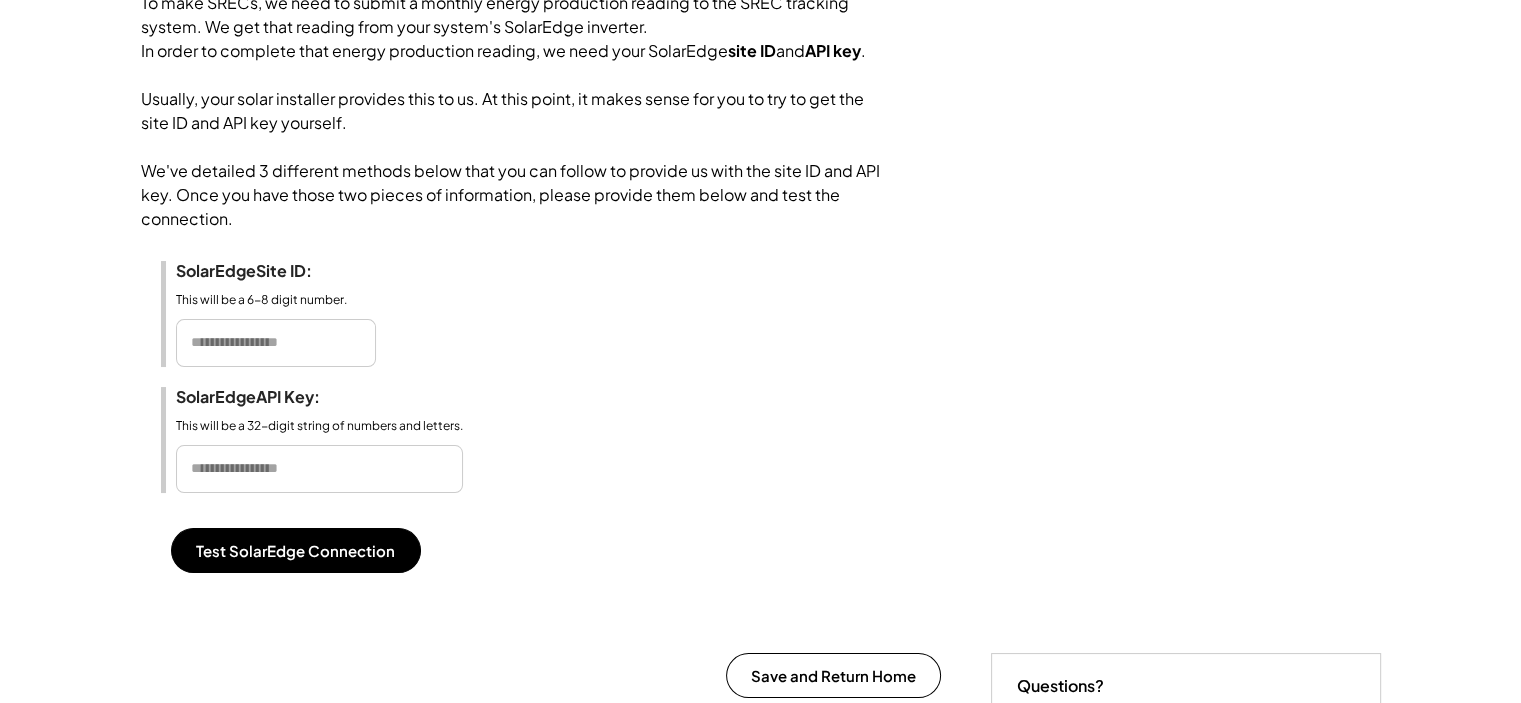 click at bounding box center [276, 343] 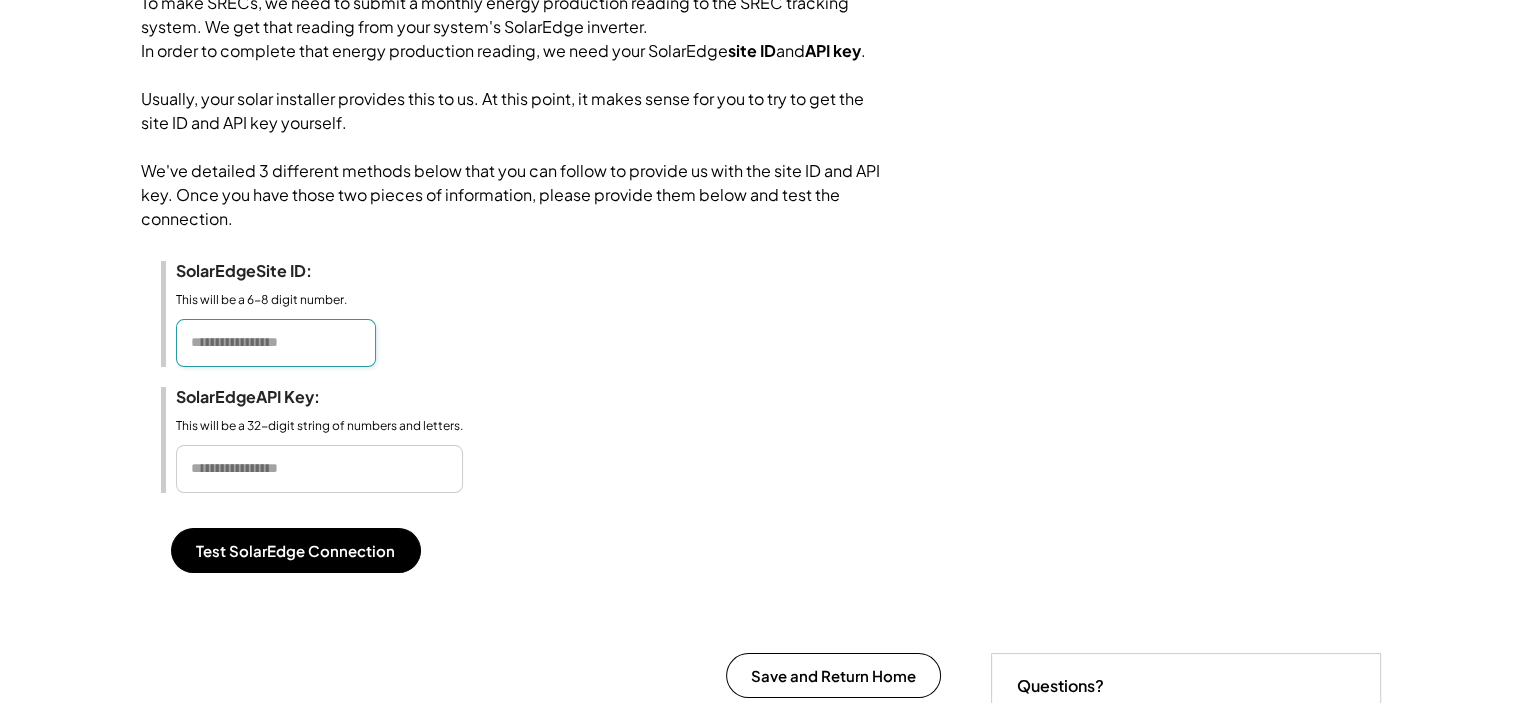click at bounding box center (276, 343) 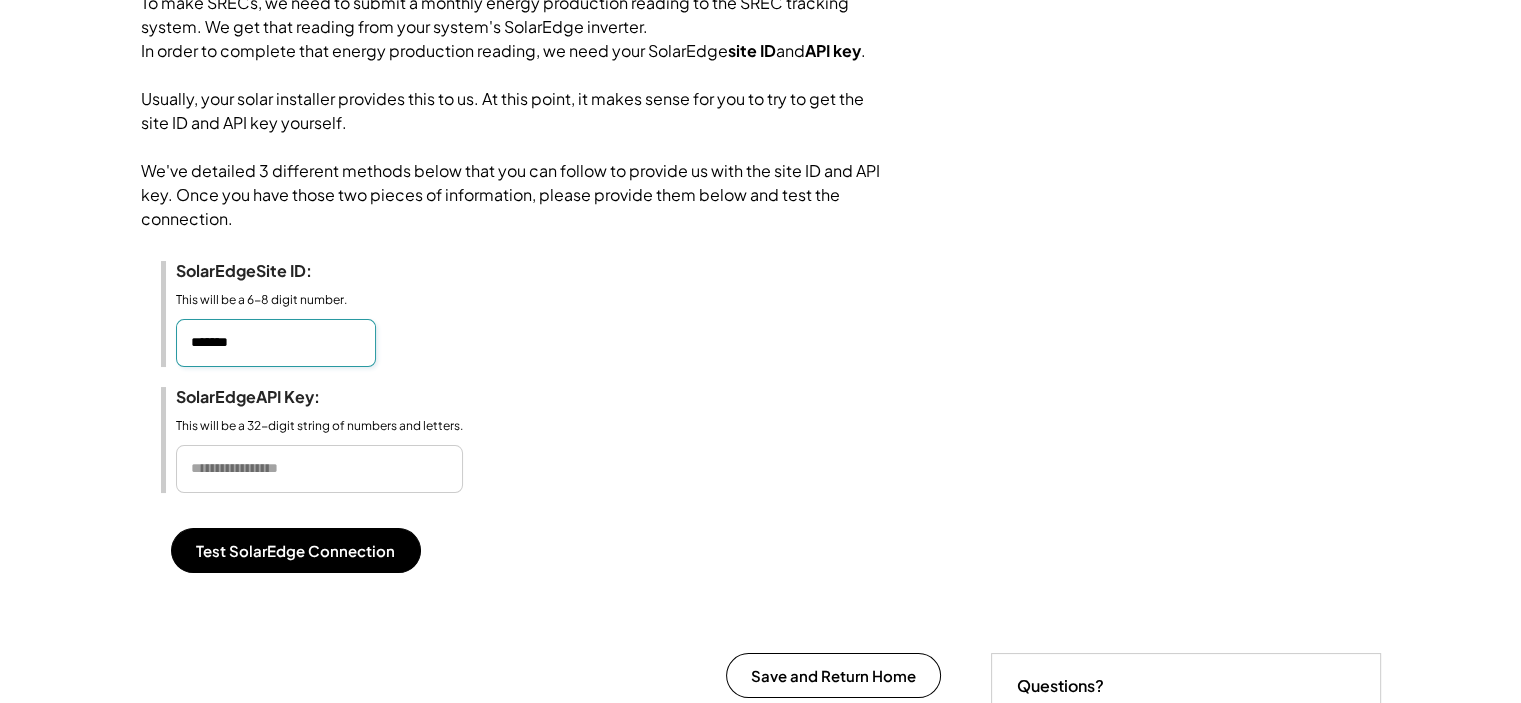 type on "*******" 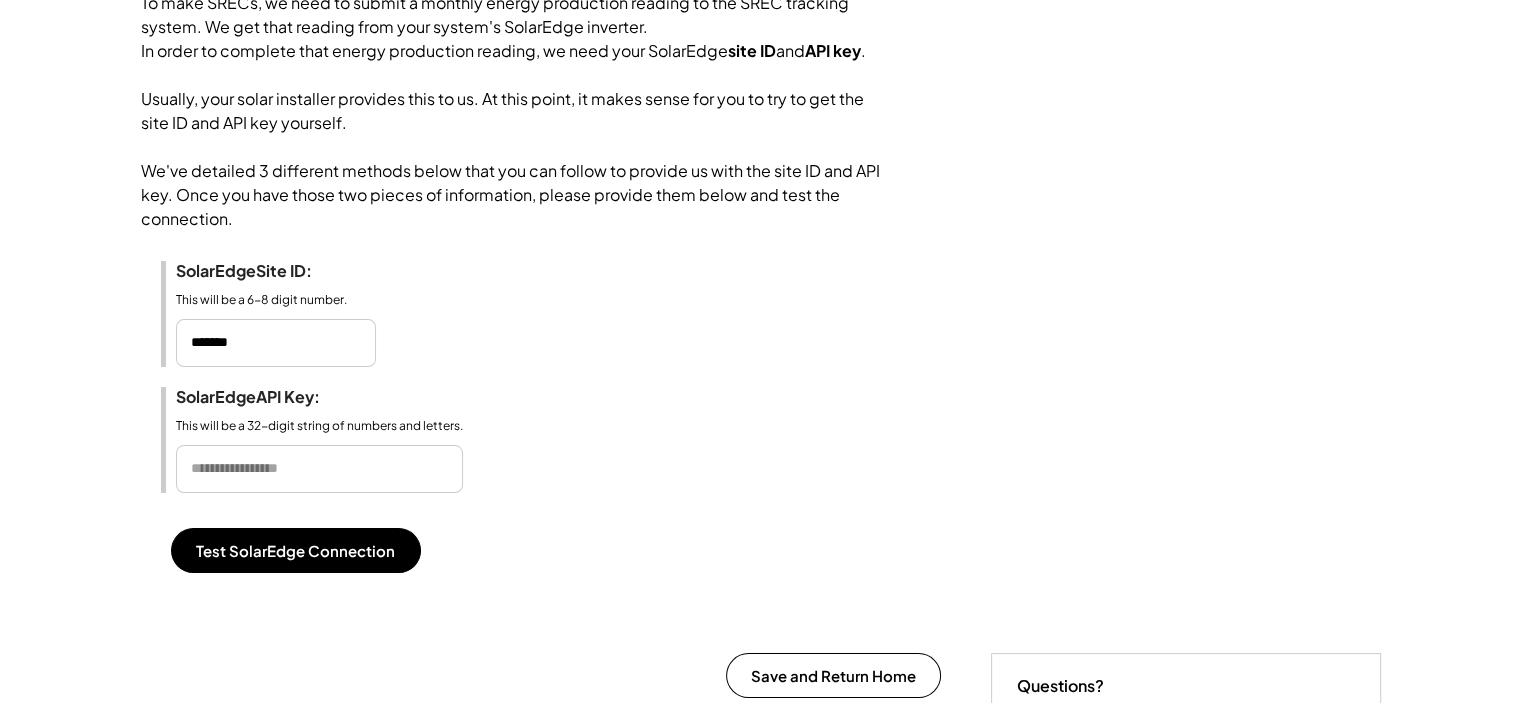 click at bounding box center (319, 469) 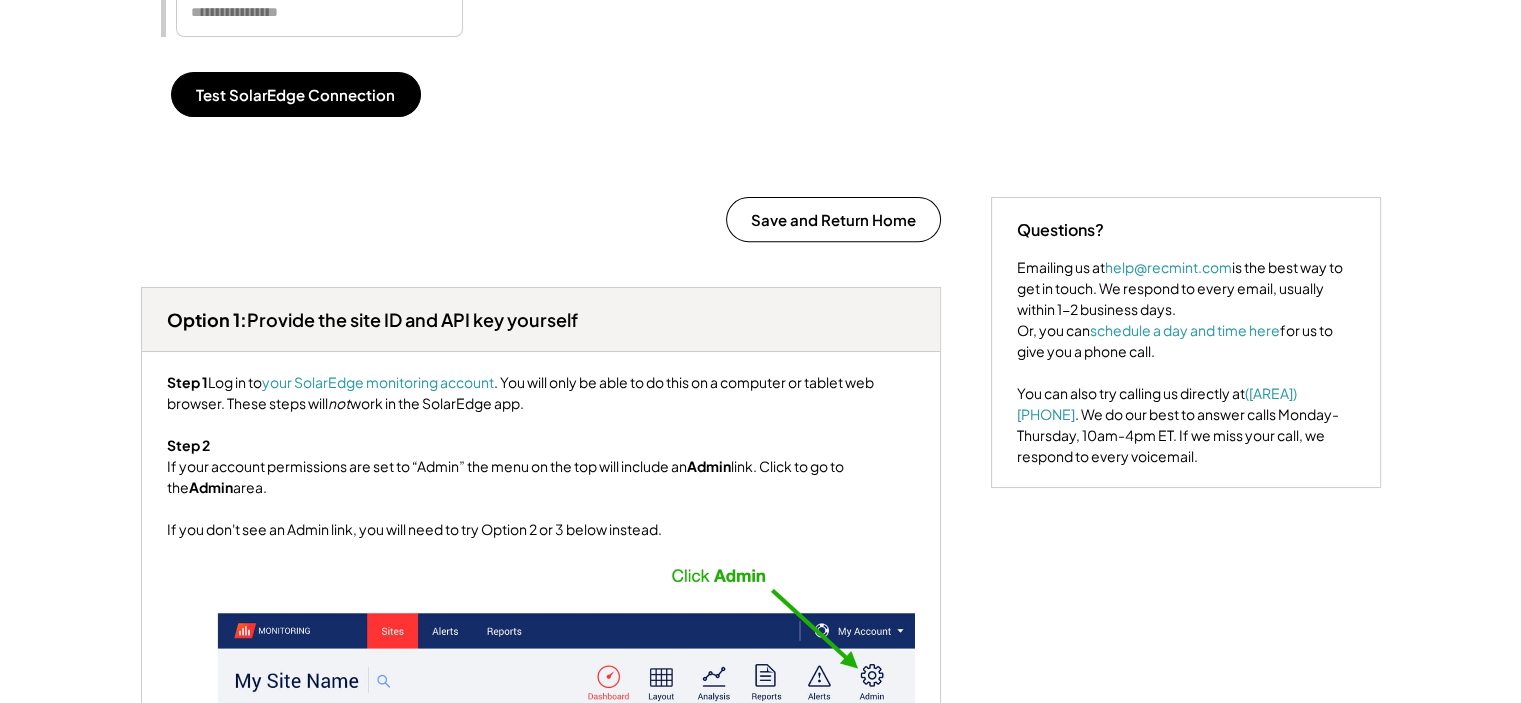 scroll, scrollTop: 716, scrollLeft: 0, axis: vertical 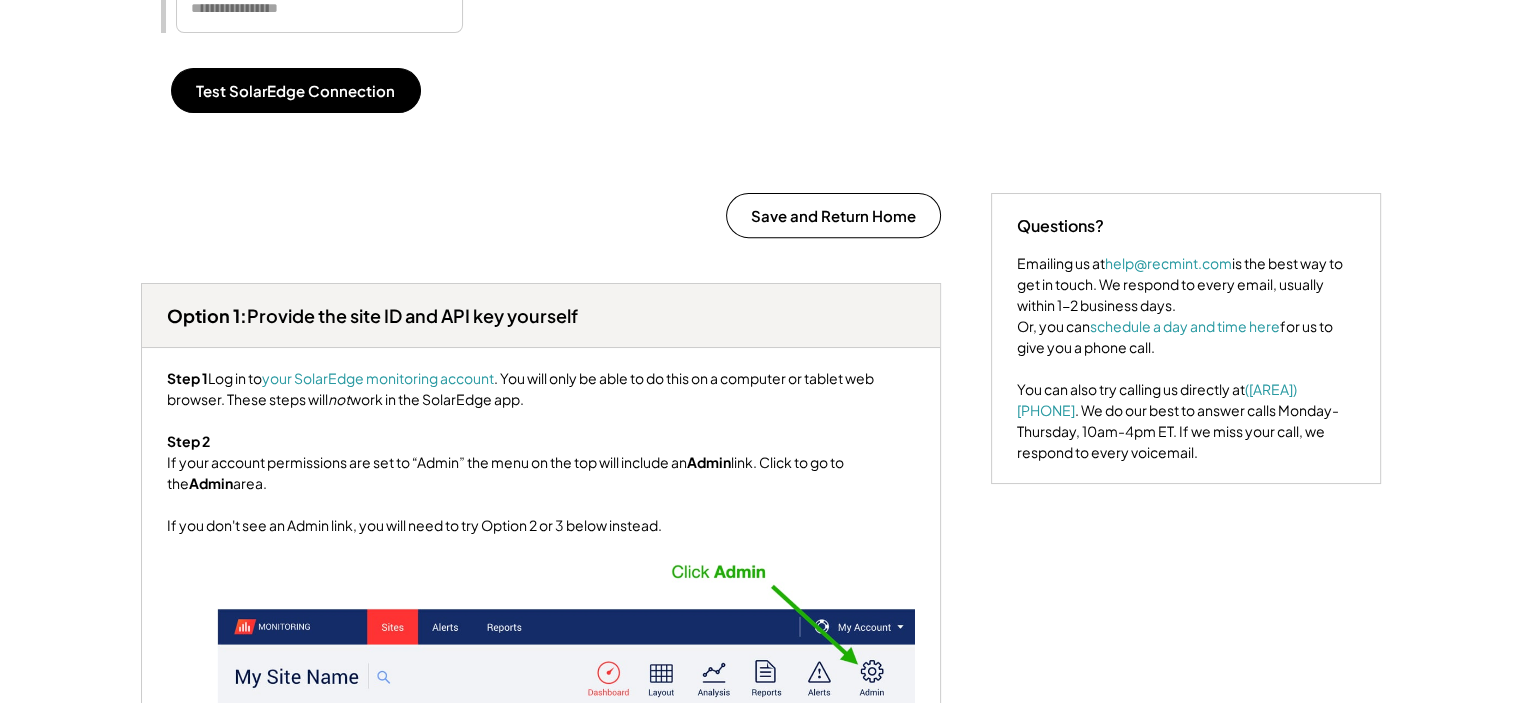 click on "Option 1:  Provide the site ID and API key yourself" at bounding box center [541, 316] 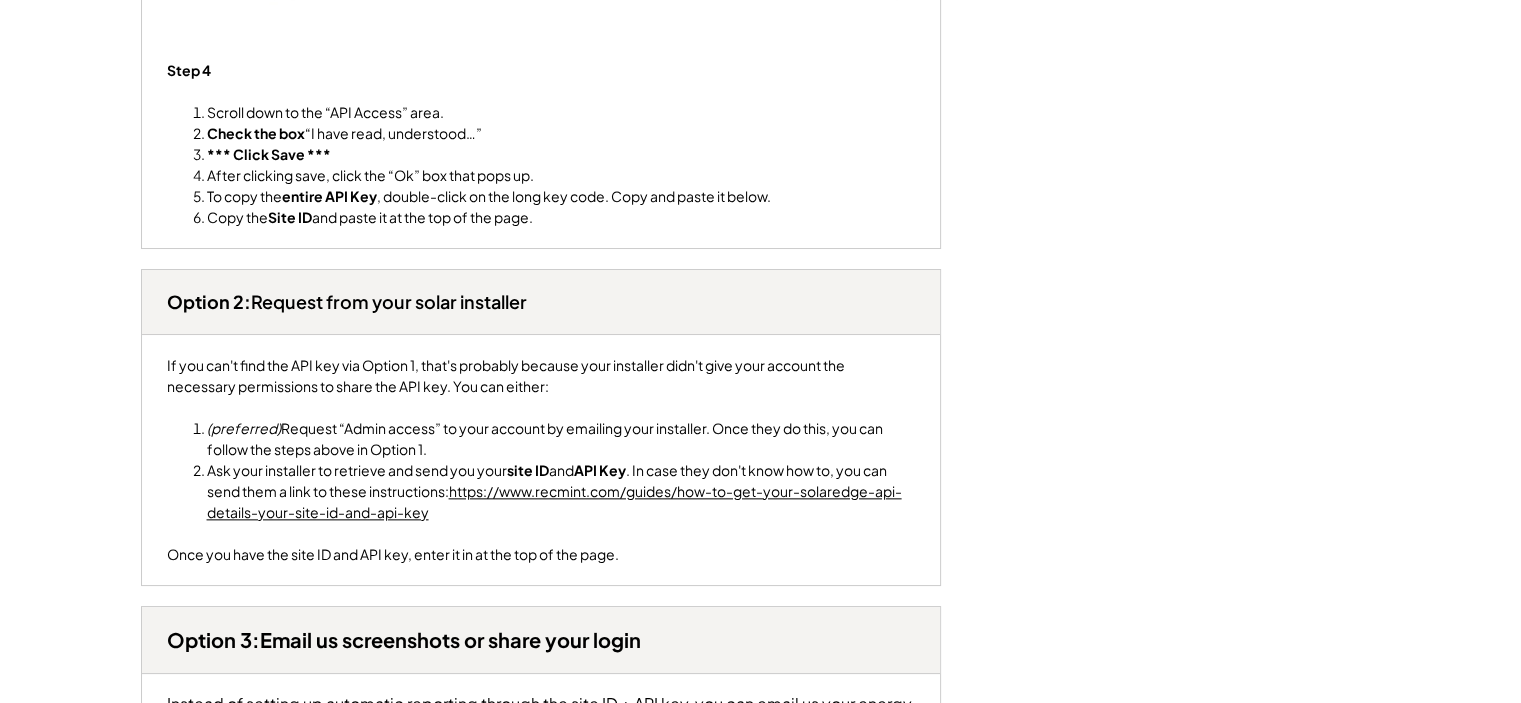 scroll, scrollTop: 2238, scrollLeft: 0, axis: vertical 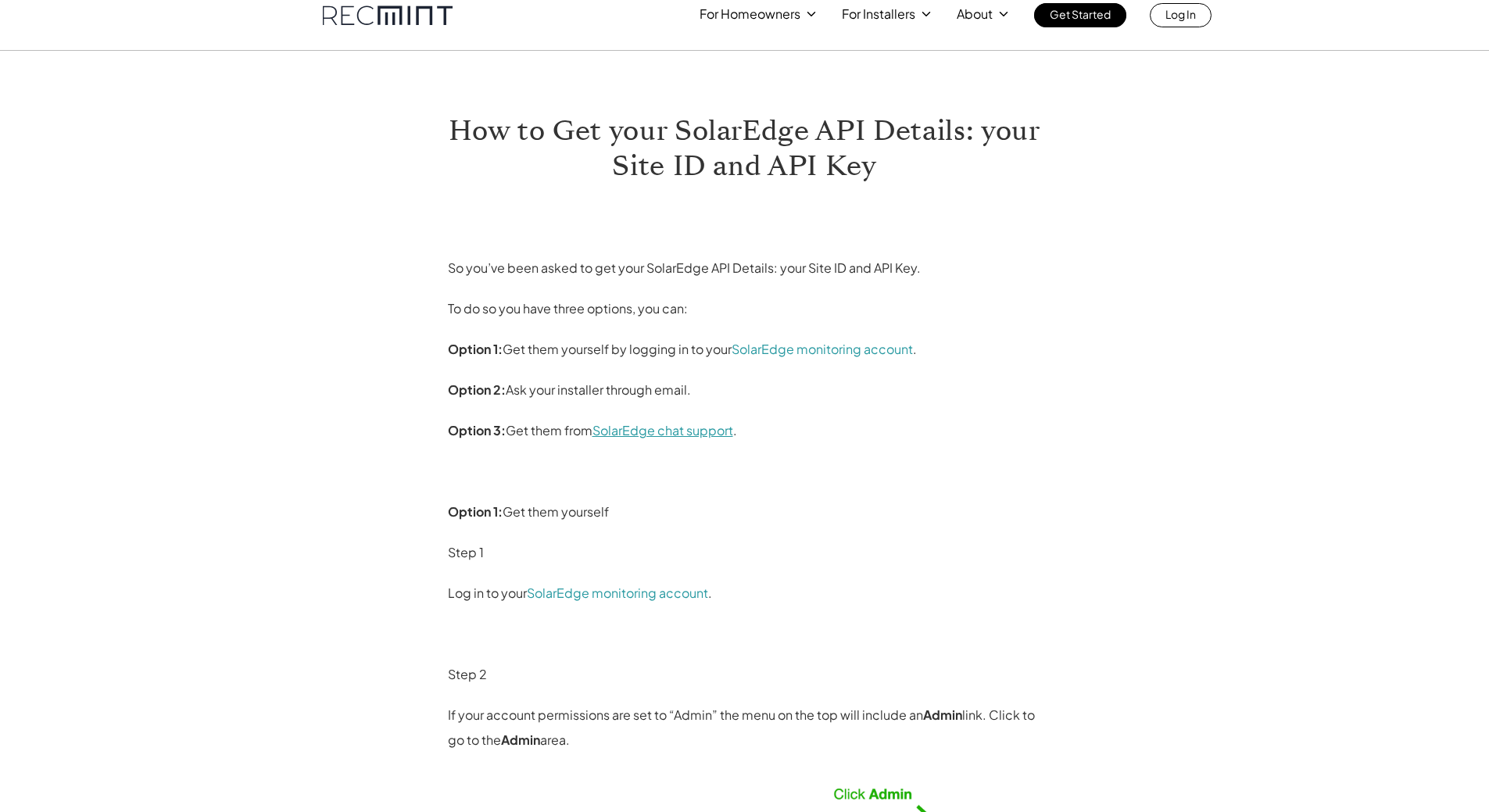 click on "SolarEdge chat support" at bounding box center [663, 430] 